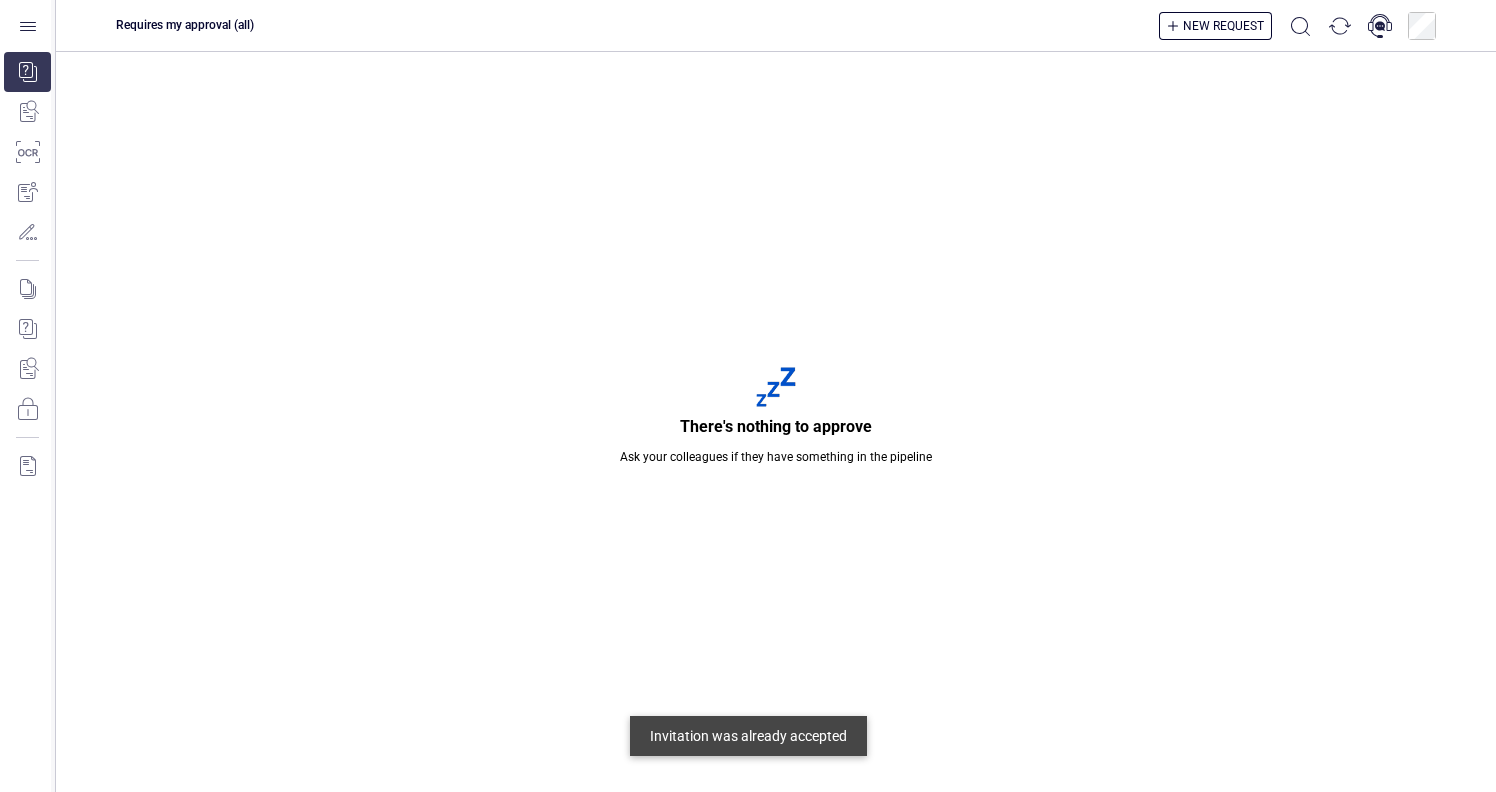 scroll, scrollTop: 0, scrollLeft: 0, axis: both 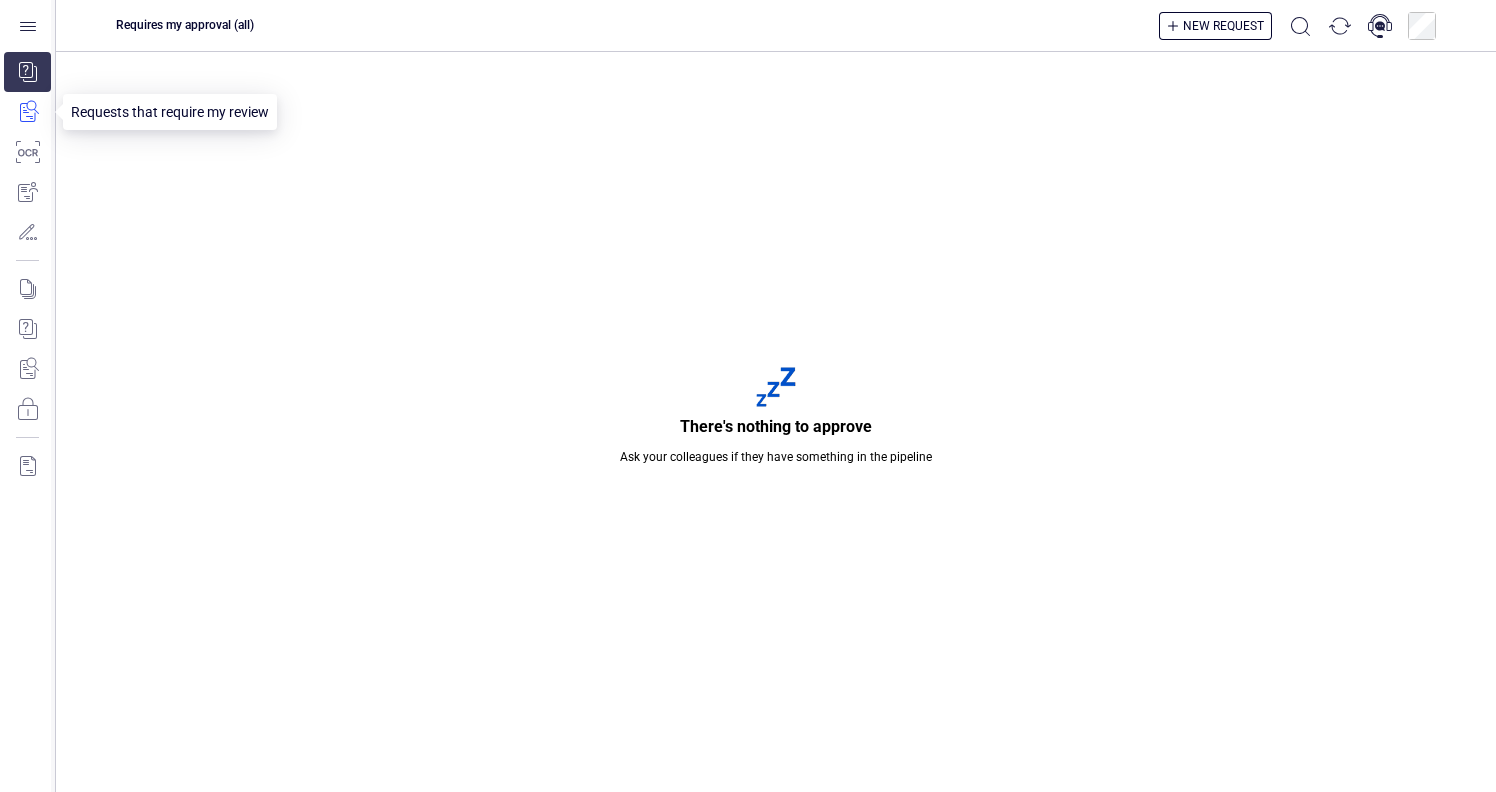 click at bounding box center (27, 112) 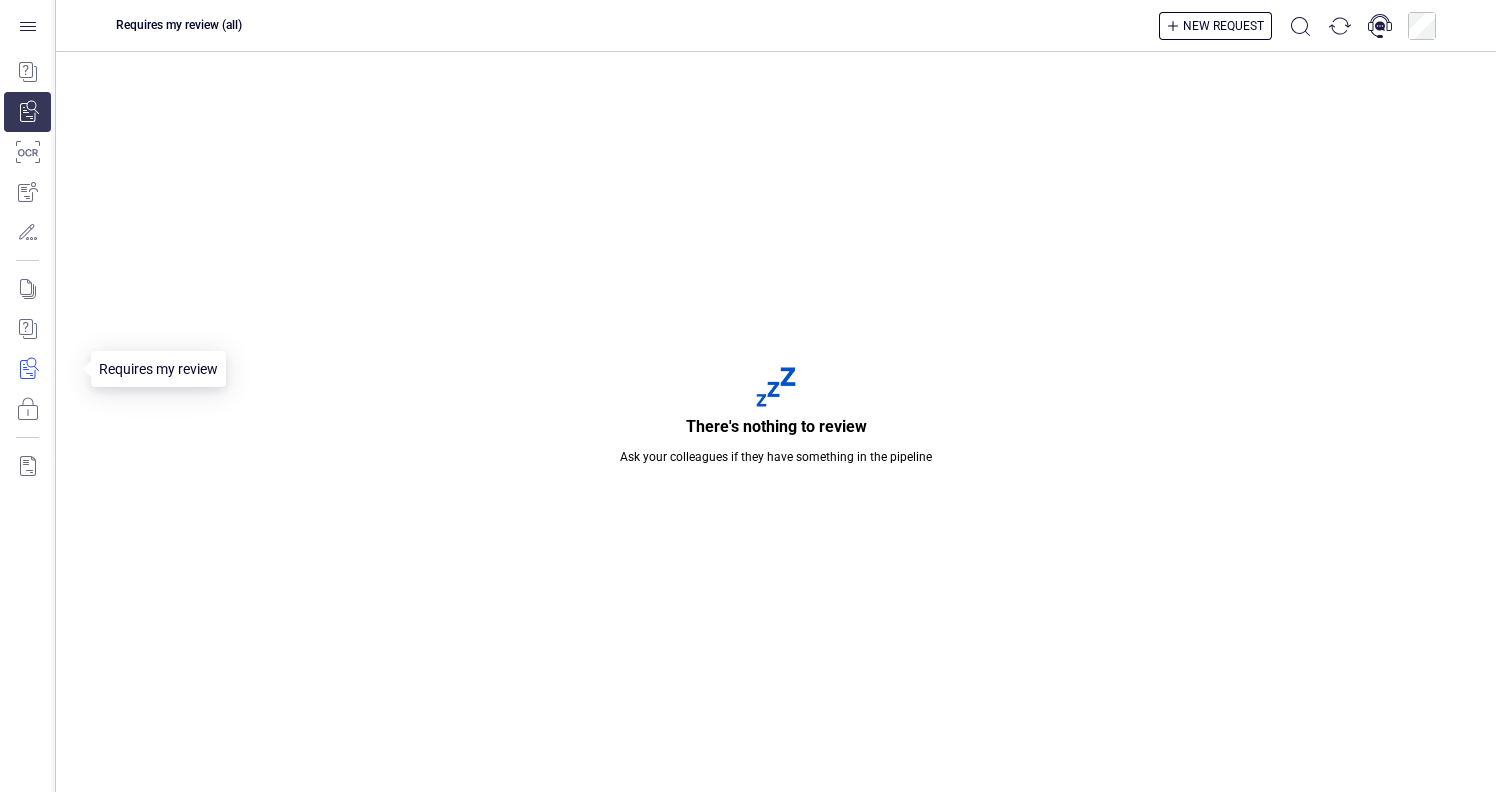click at bounding box center [41, 369] 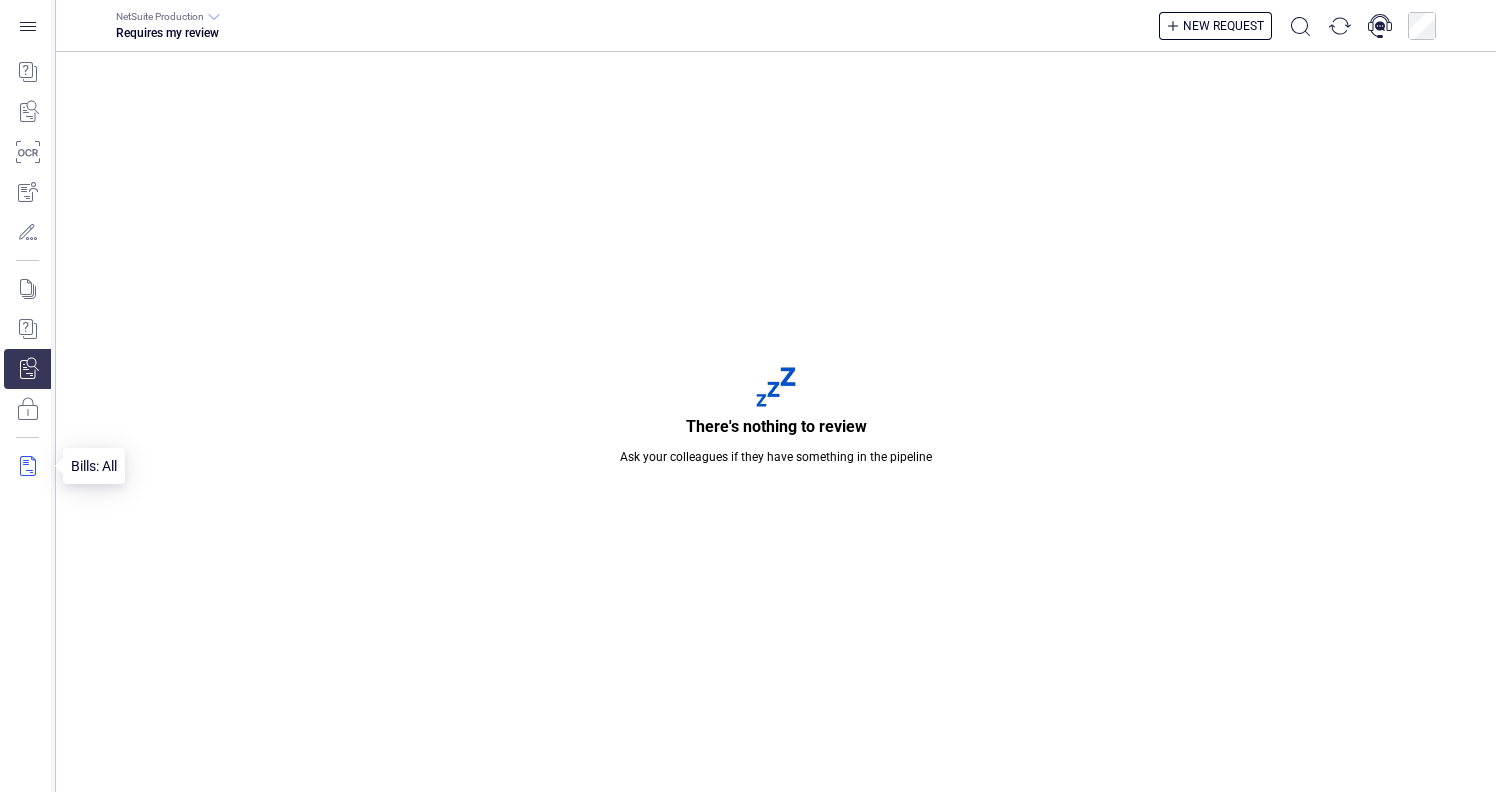 click at bounding box center [27, 466] 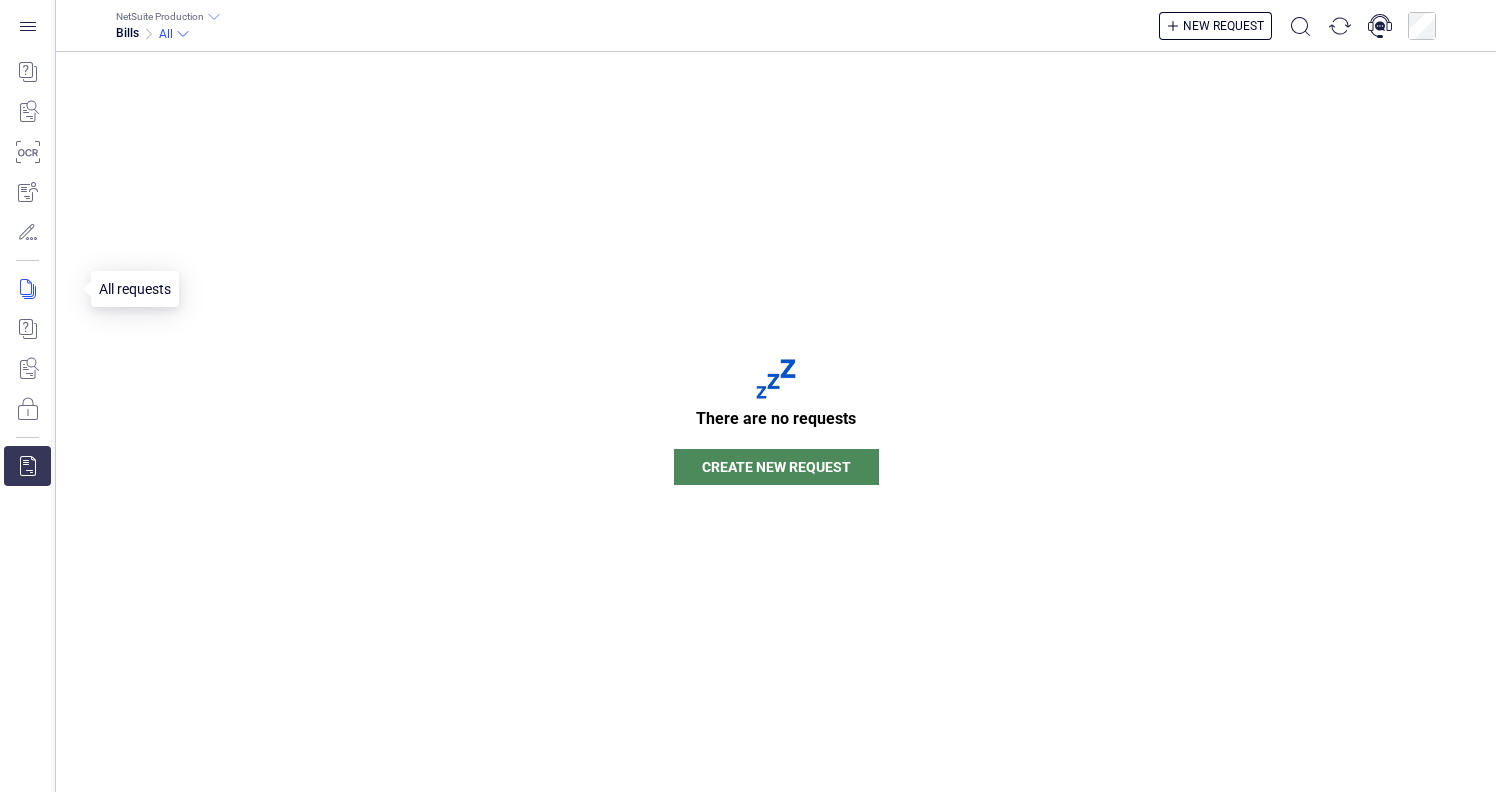 click at bounding box center [41, 349] 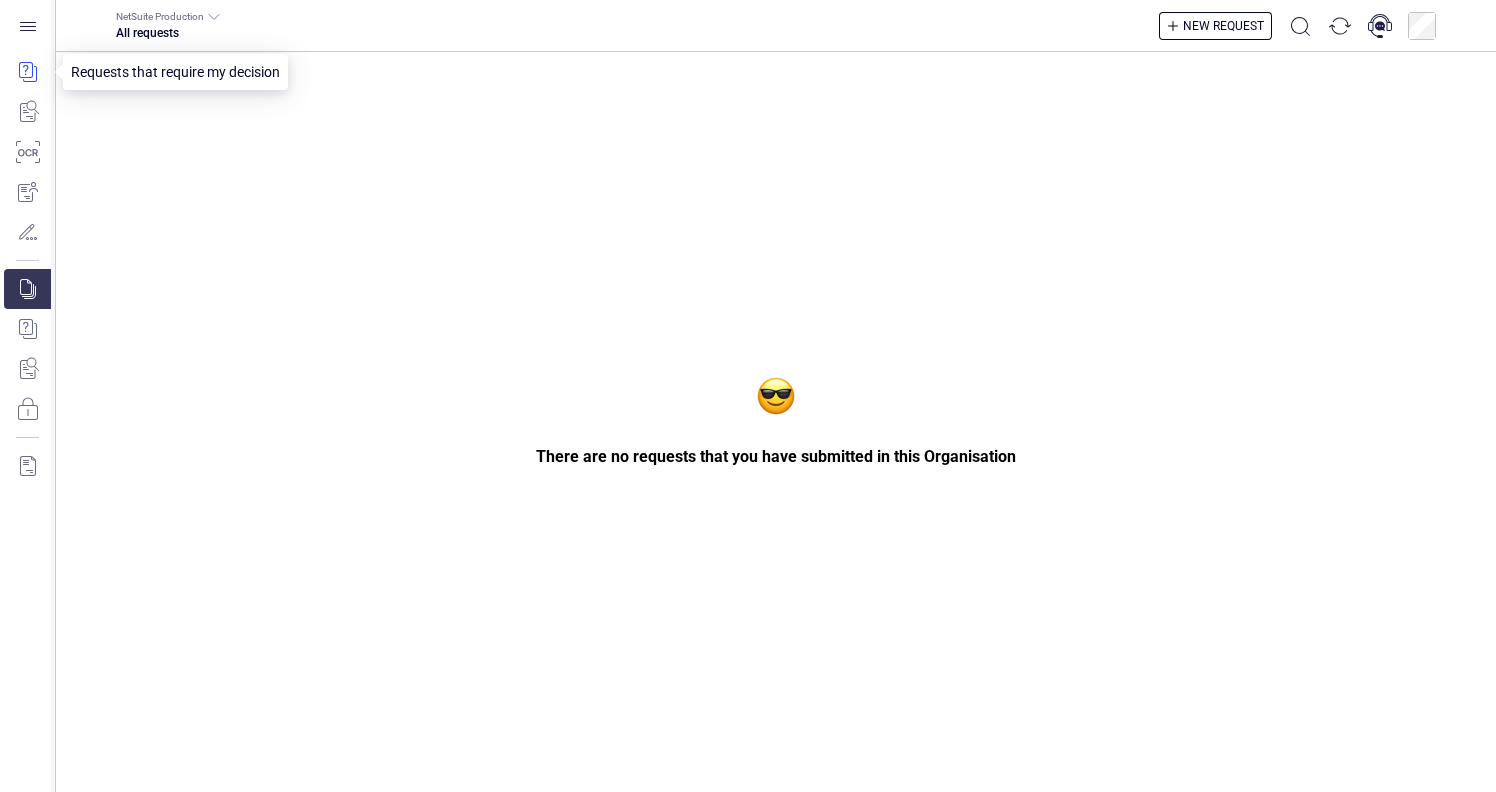 click at bounding box center (27, 72) 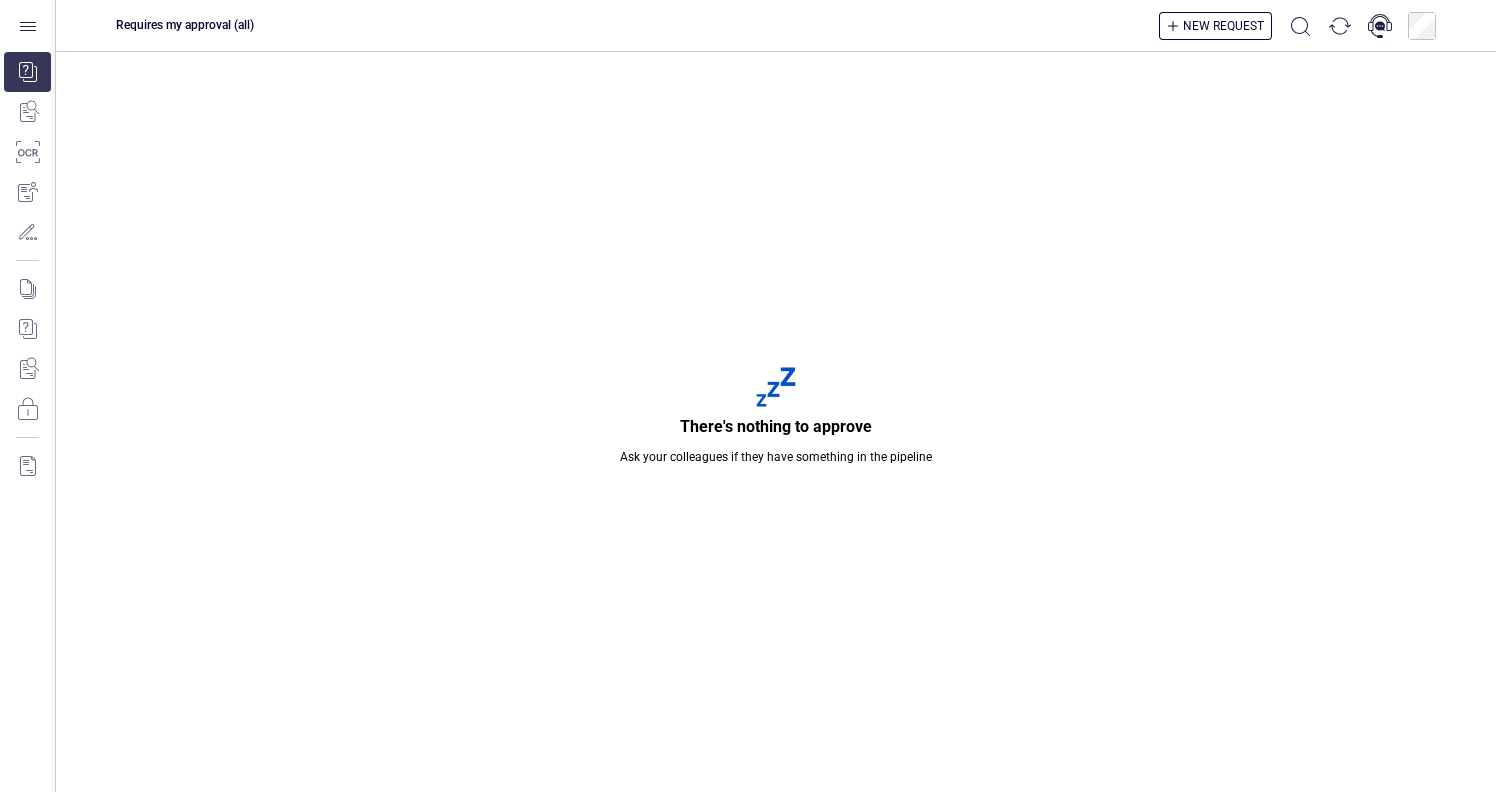 click on "Requires my approval (all) New request" at bounding box center [776, 26] 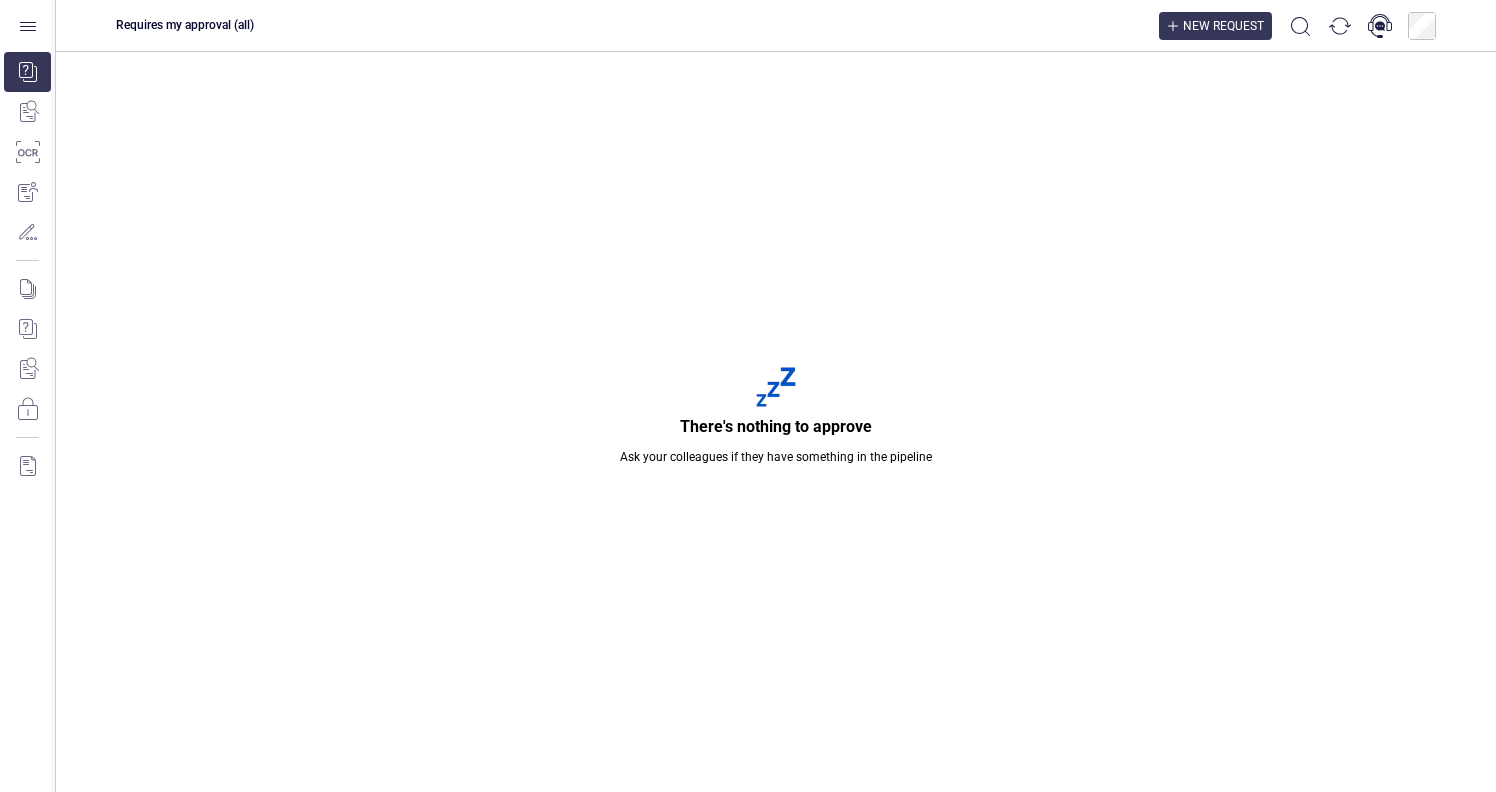 click on "New request" at bounding box center (1223, 26) 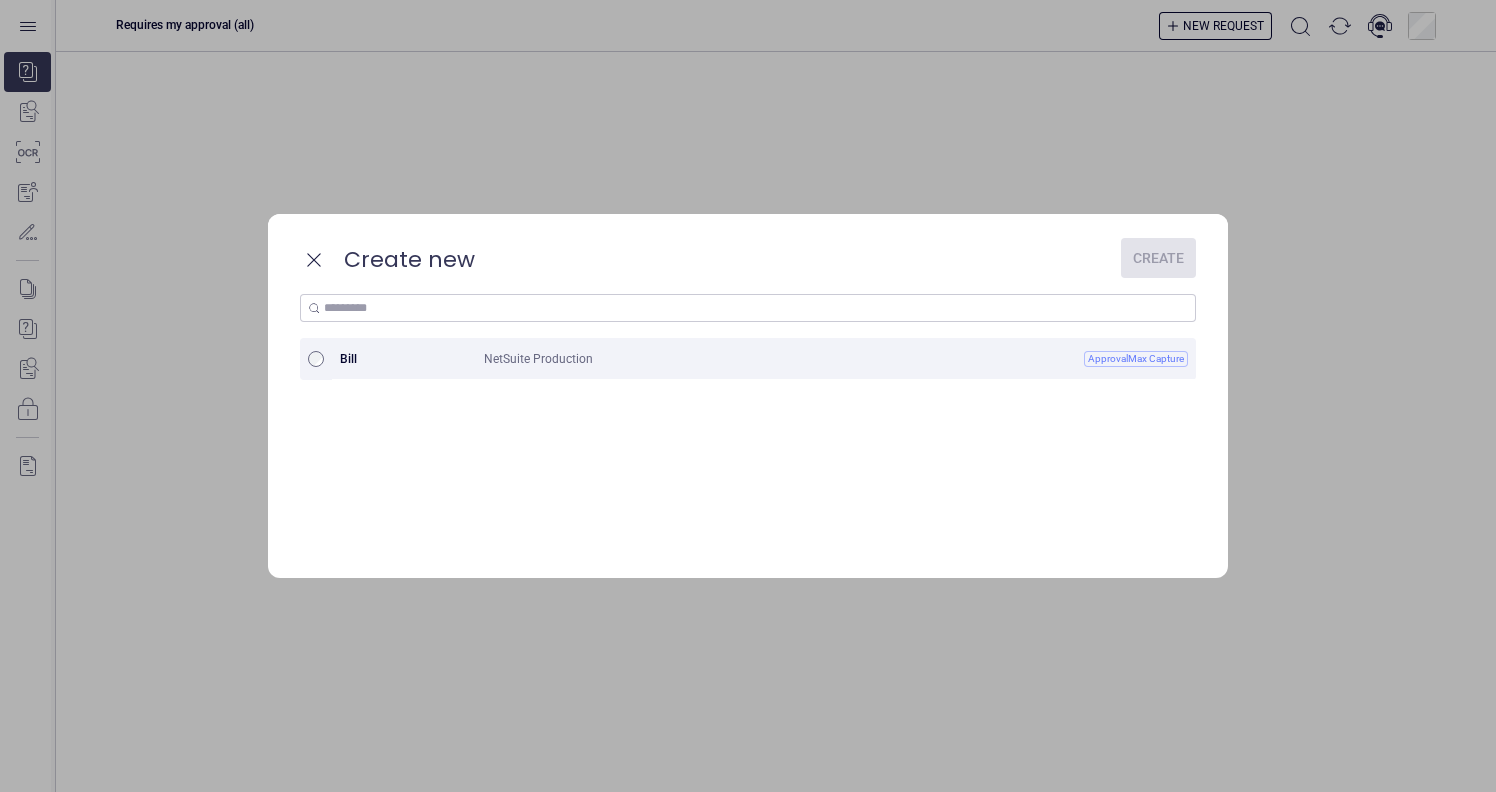 click on "Bill" at bounding box center [404, 359] 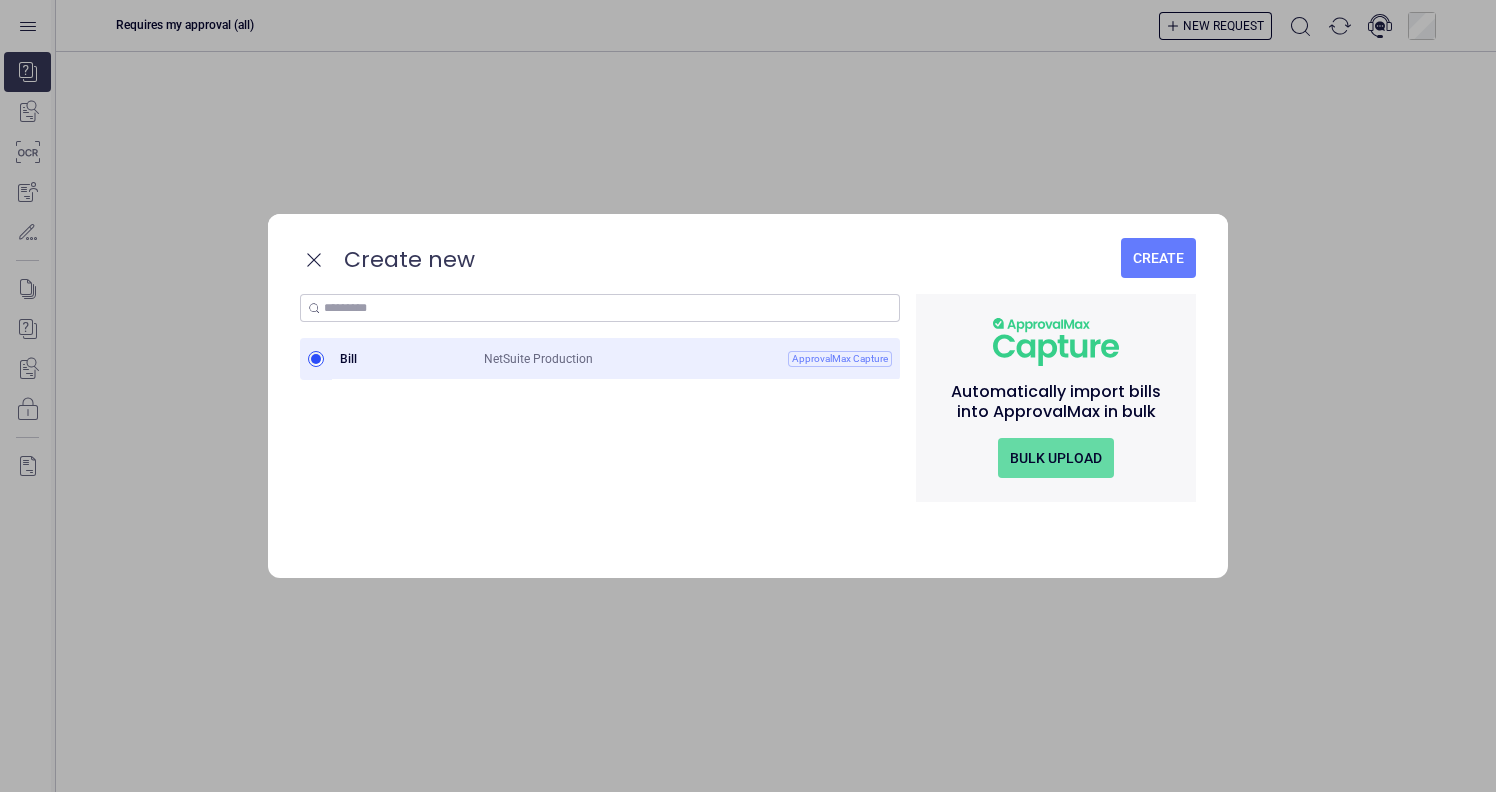 click at bounding box center (600, 308) 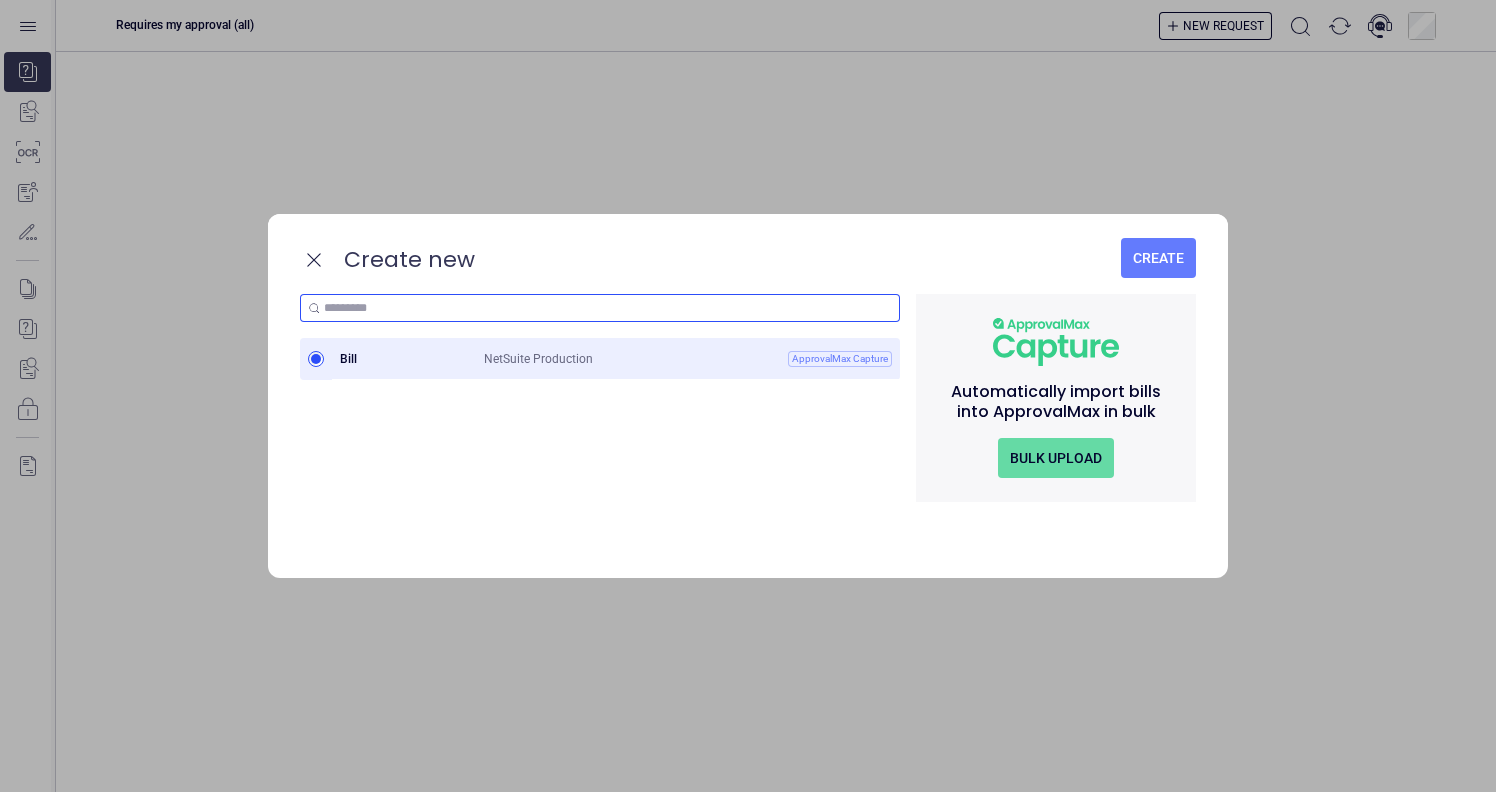 click at bounding box center (608, 308) 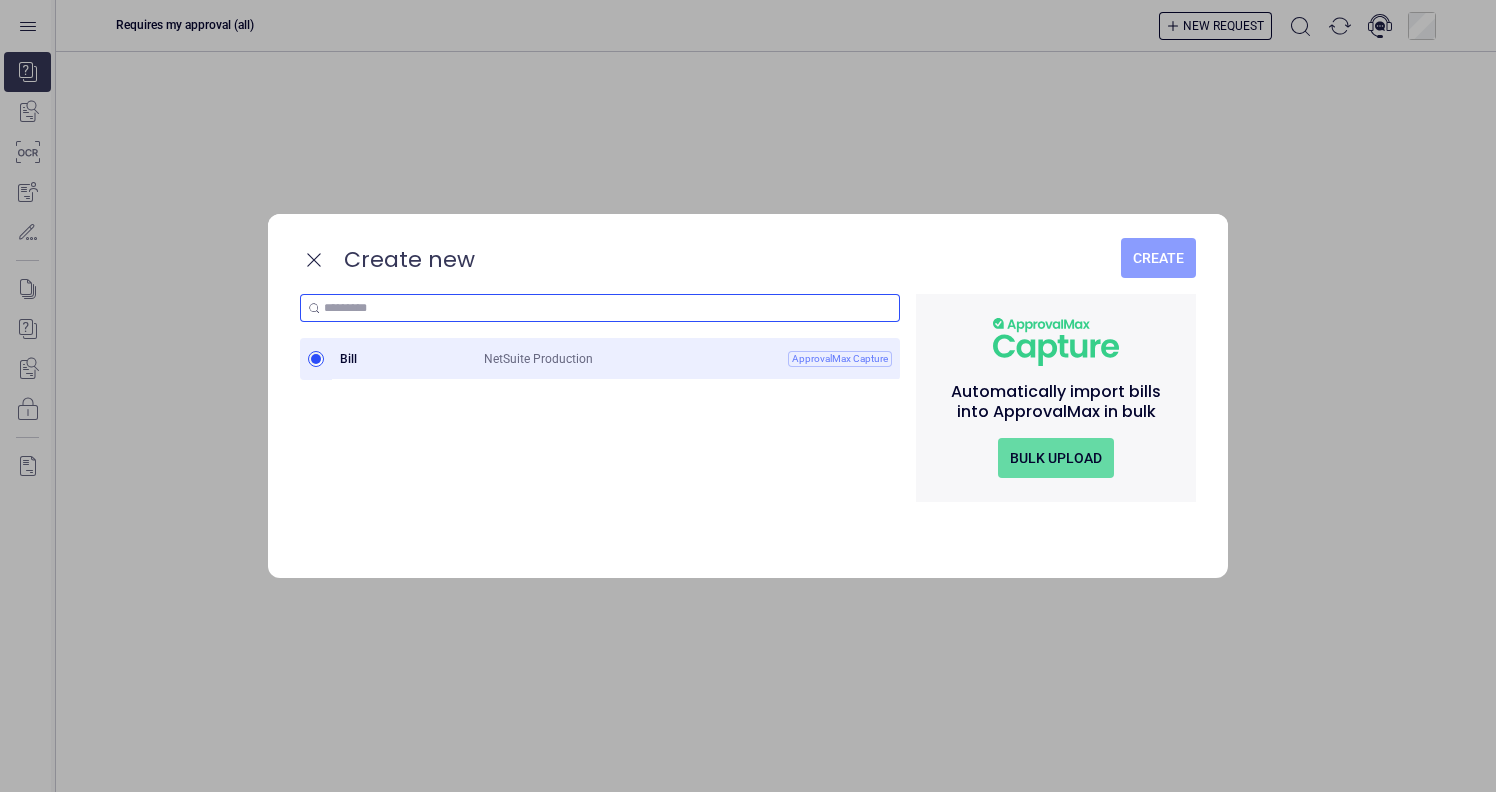 click on "Create" at bounding box center [1158, 258] 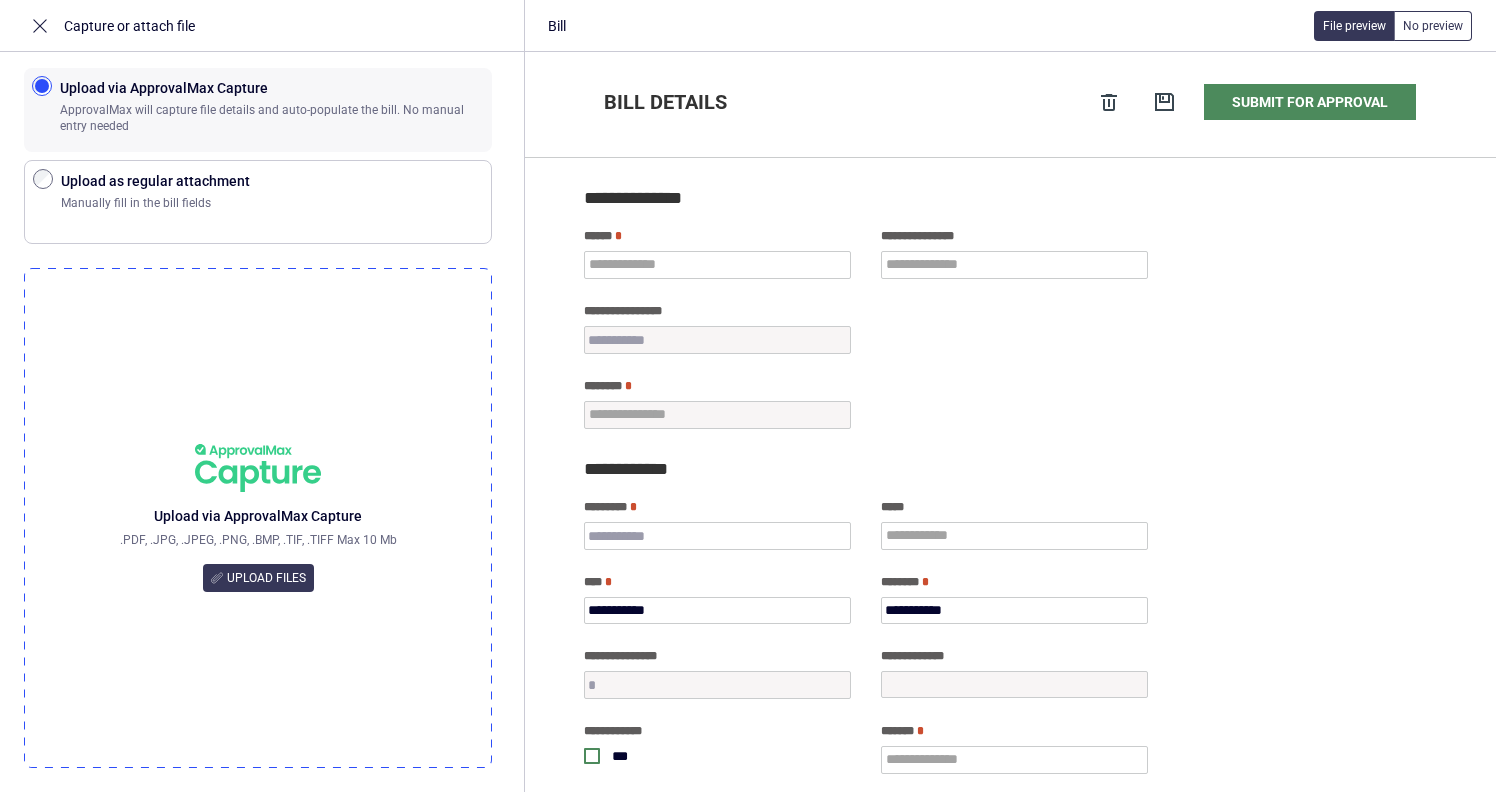 click on "**********" at bounding box center [717, 252] 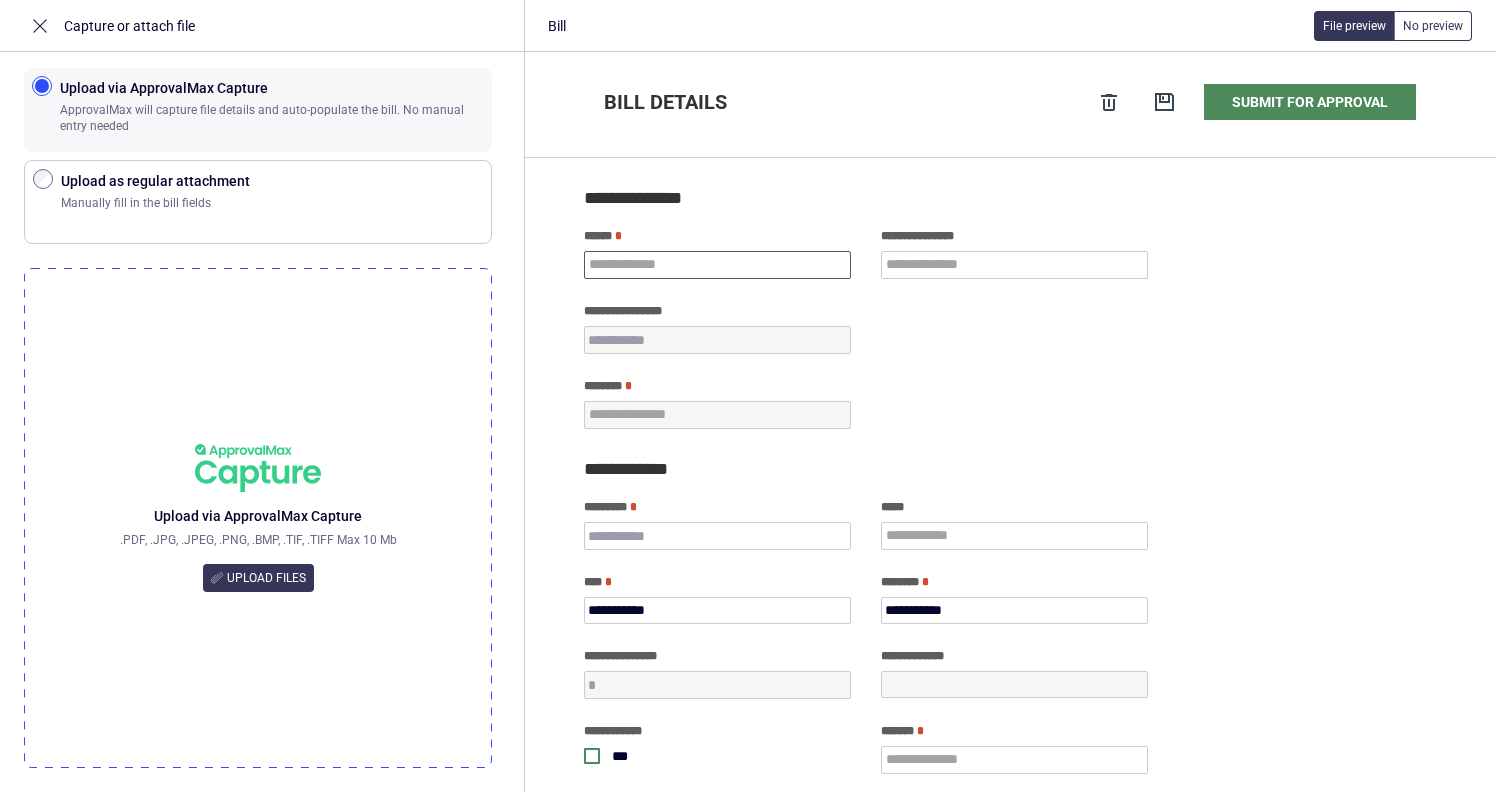click at bounding box center (717, 265) 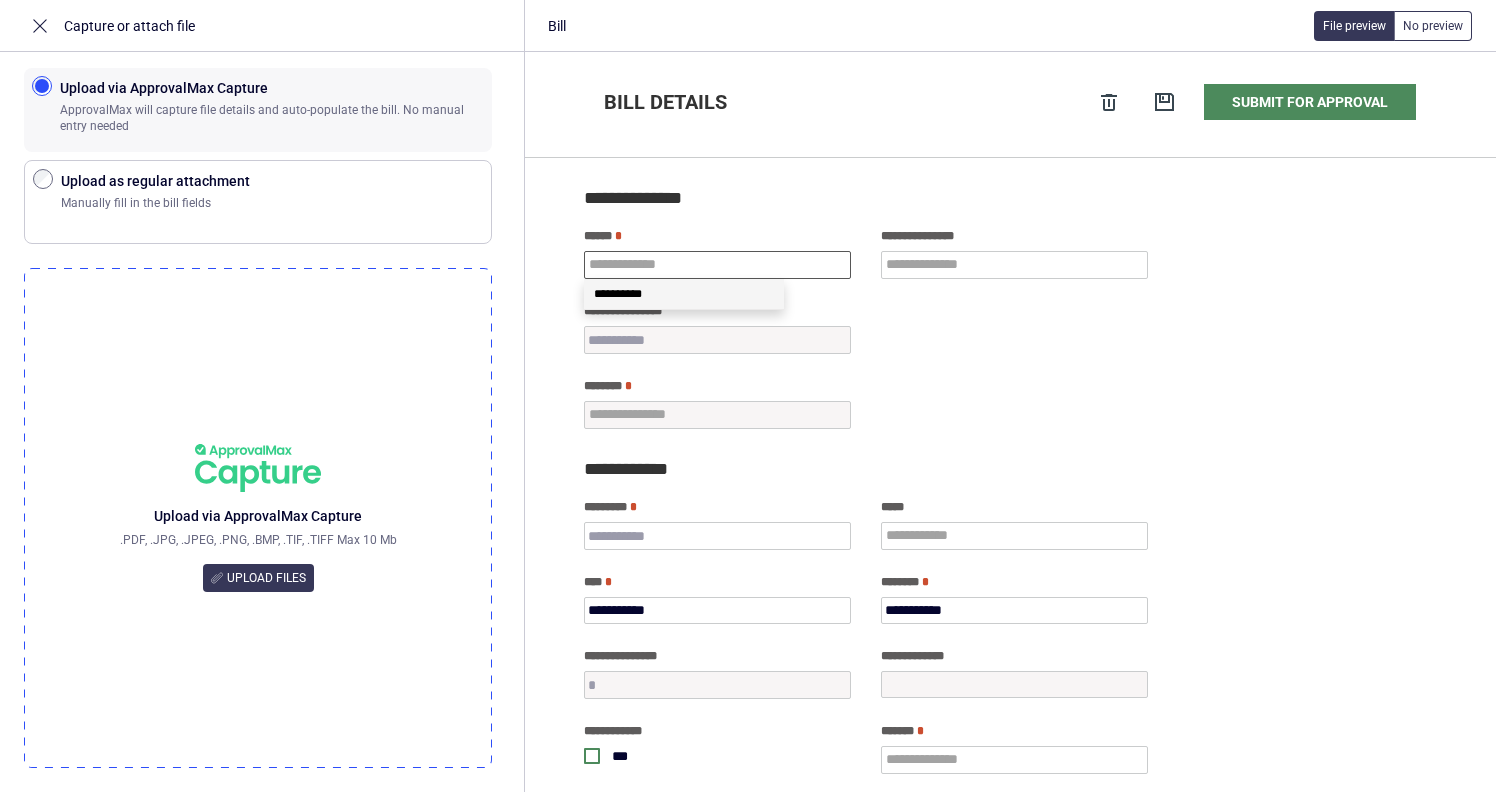 click on "**********" at bounding box center (684, 294) 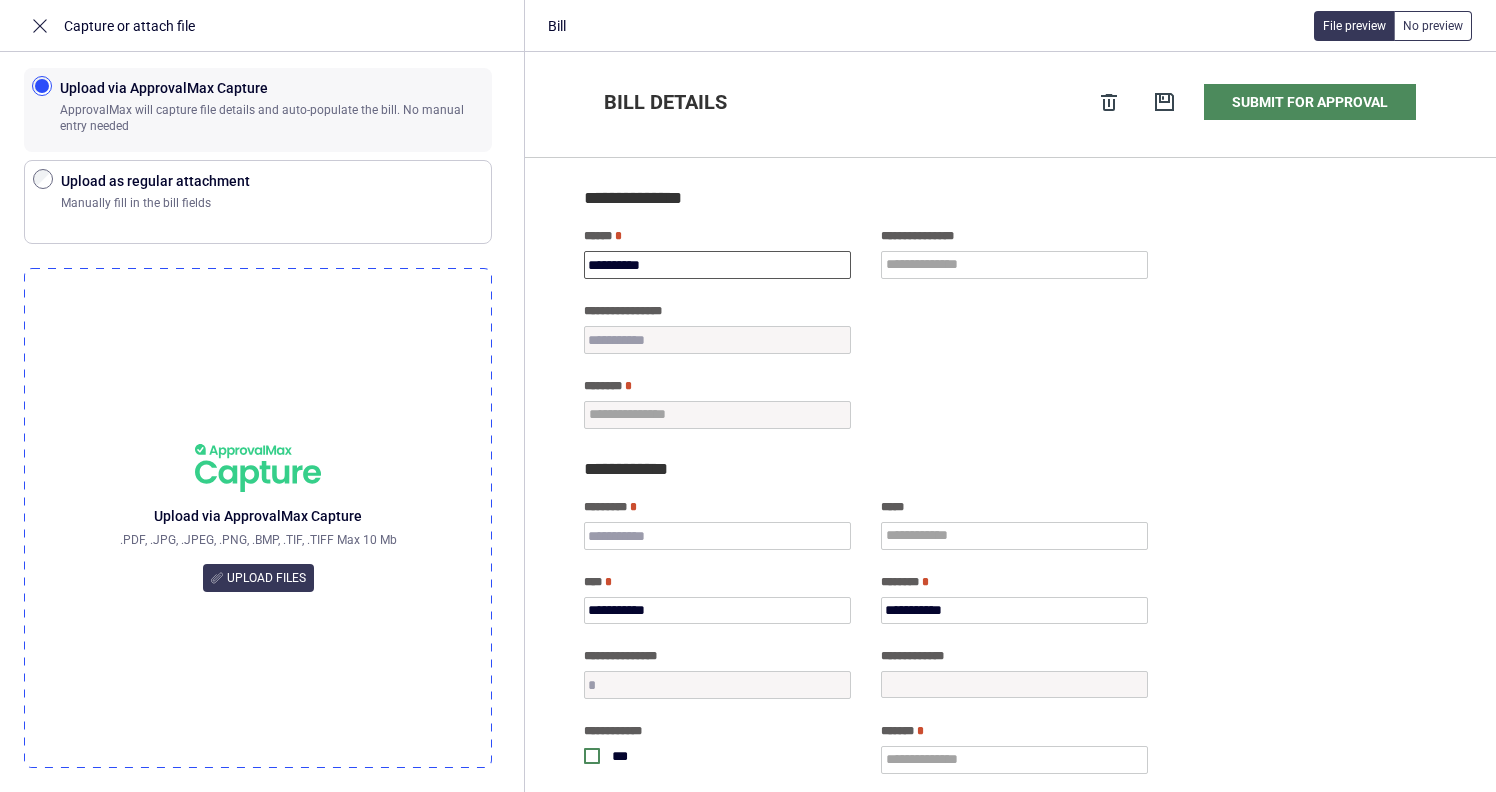 type on "***" 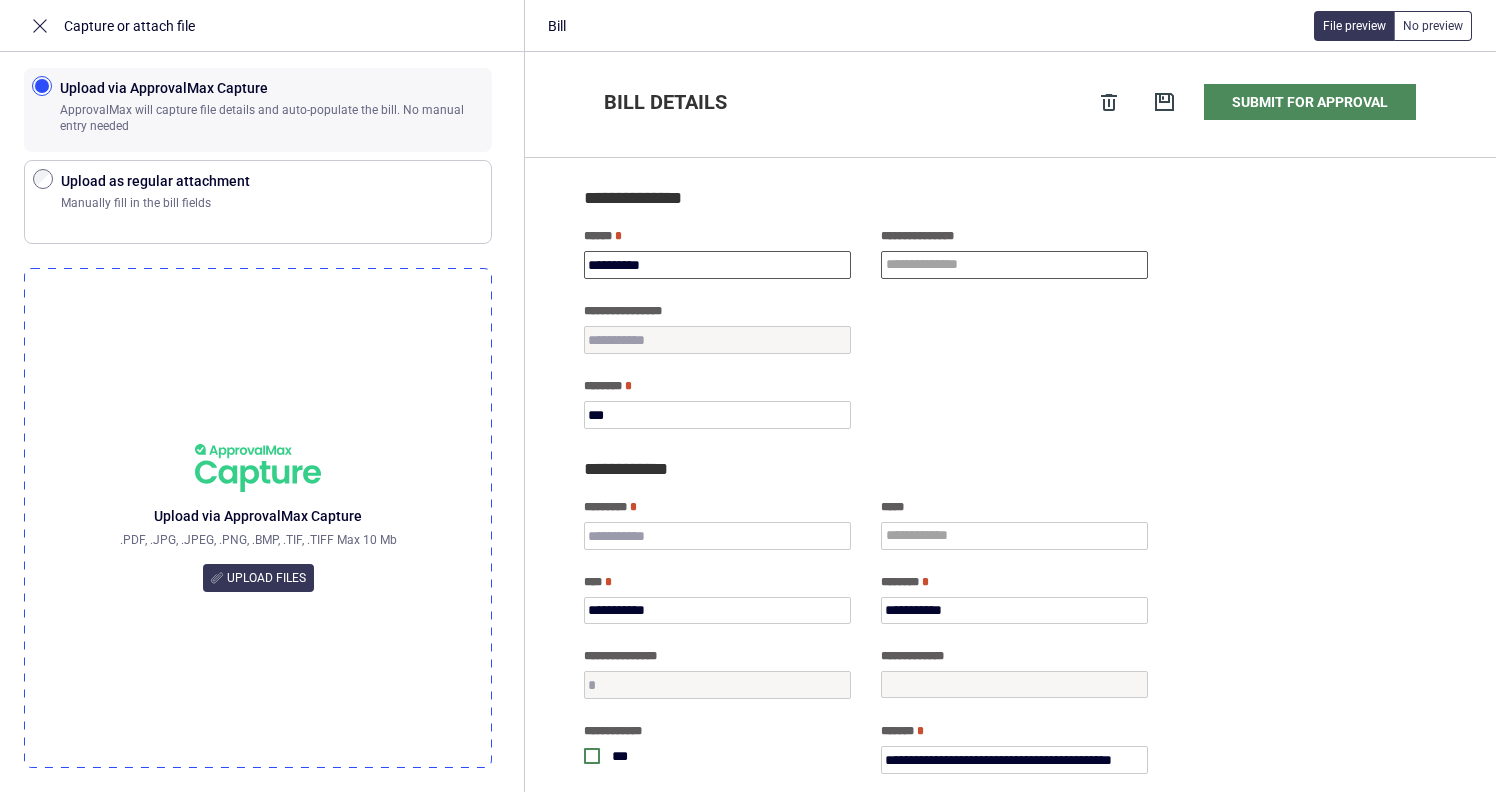type on "**********" 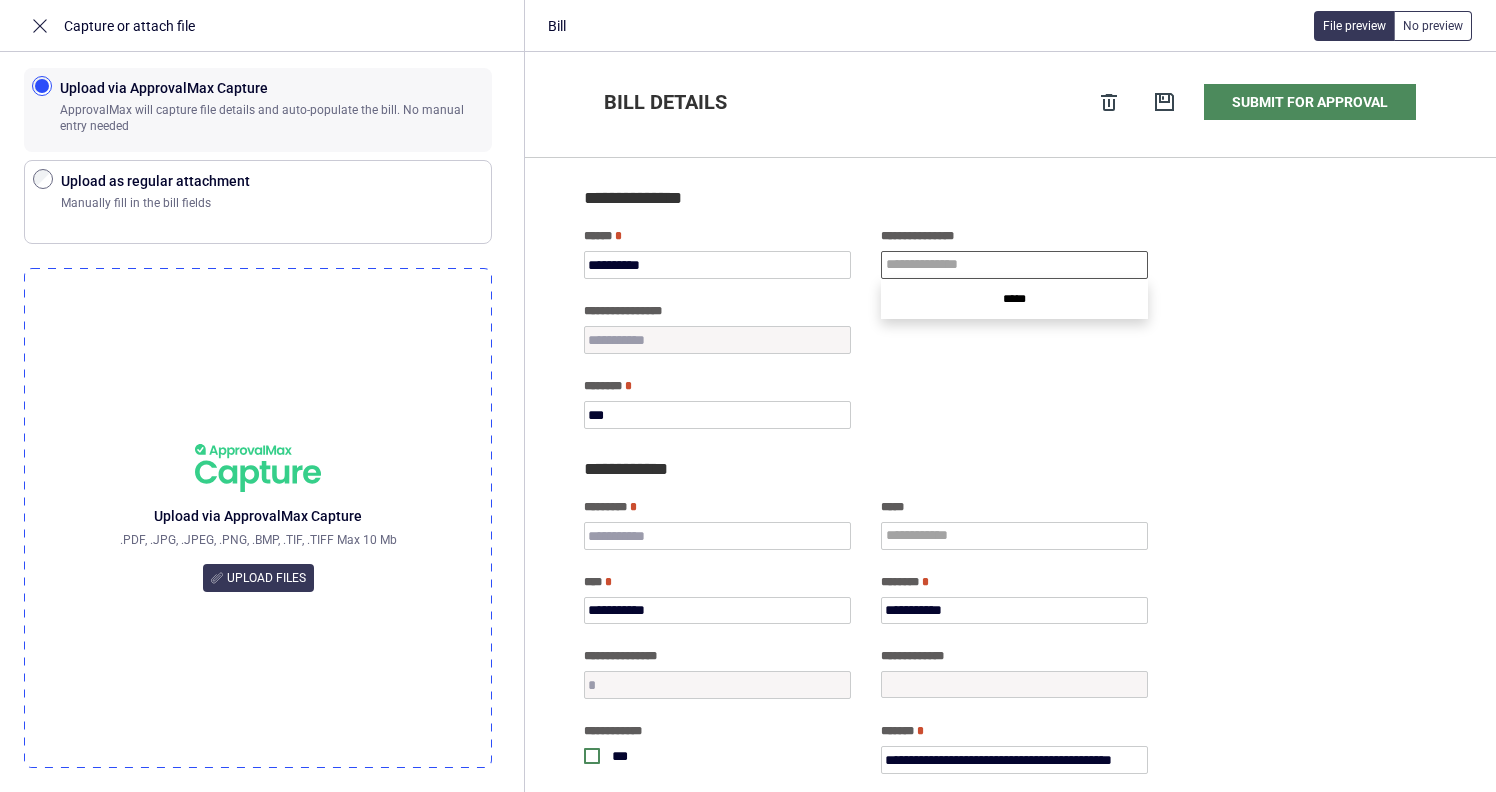 click on "*****" at bounding box center (1014, 299) 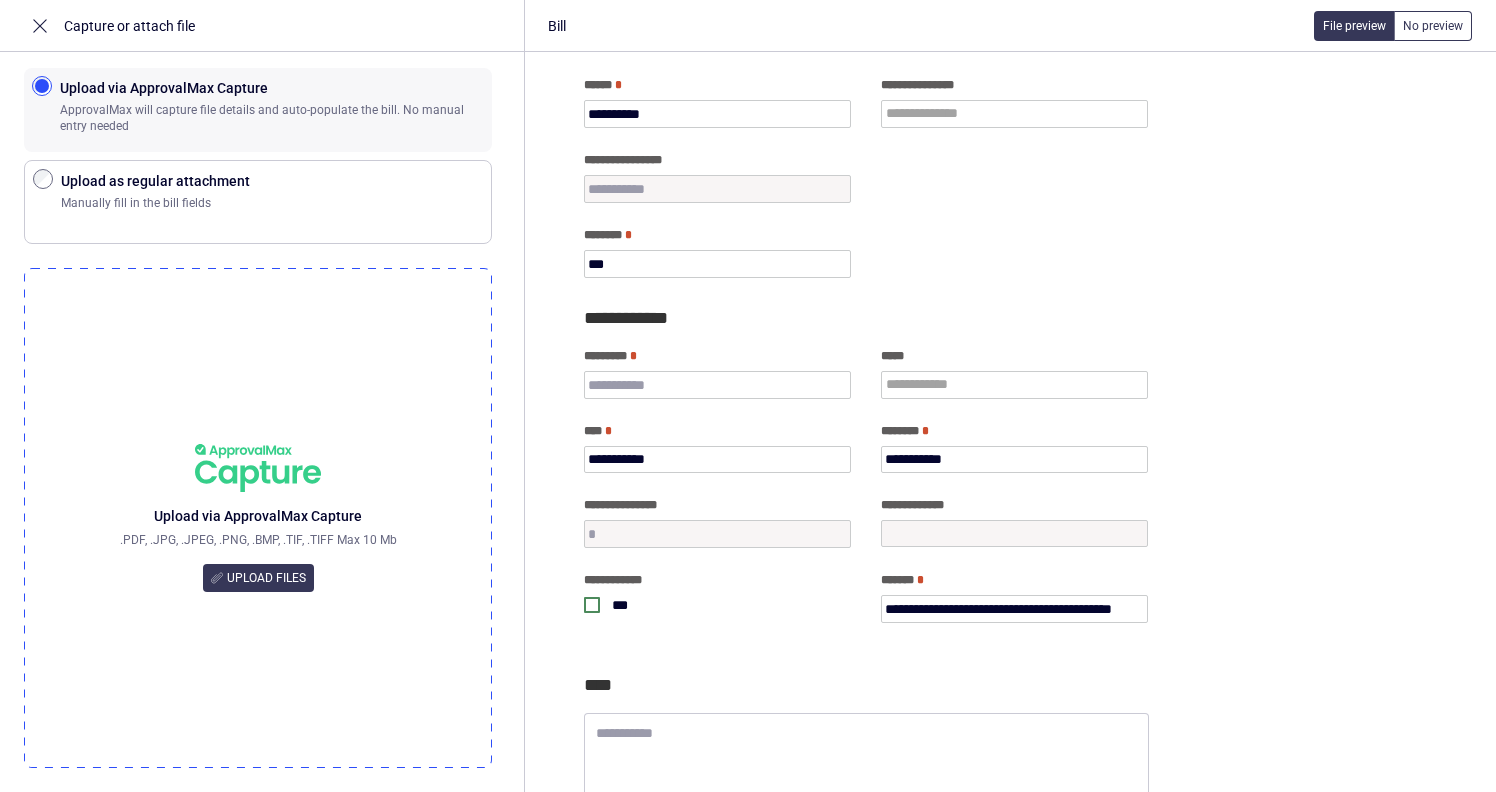 scroll, scrollTop: 153, scrollLeft: 0, axis: vertical 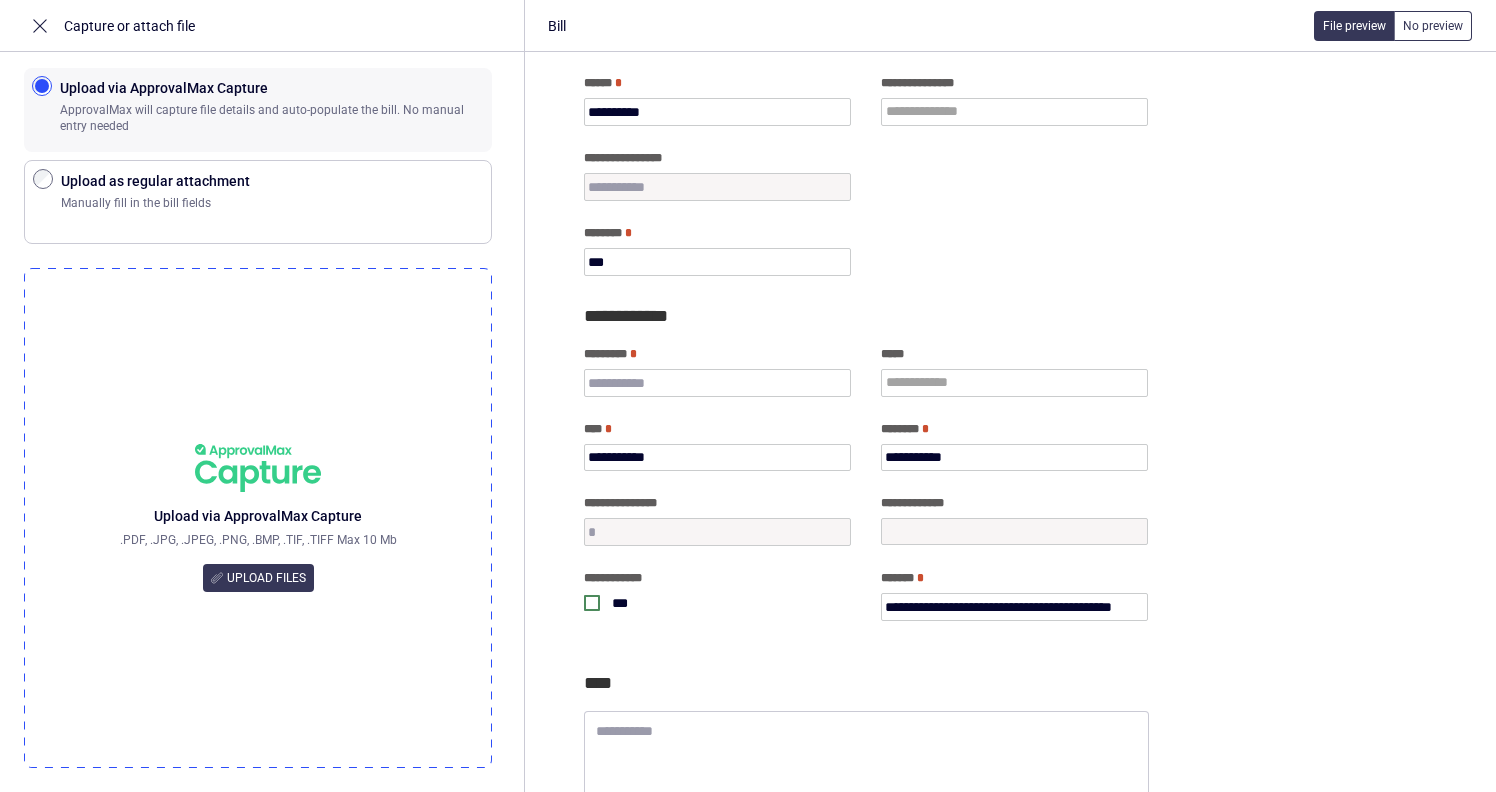 click on "*********" at bounding box center [717, 370] 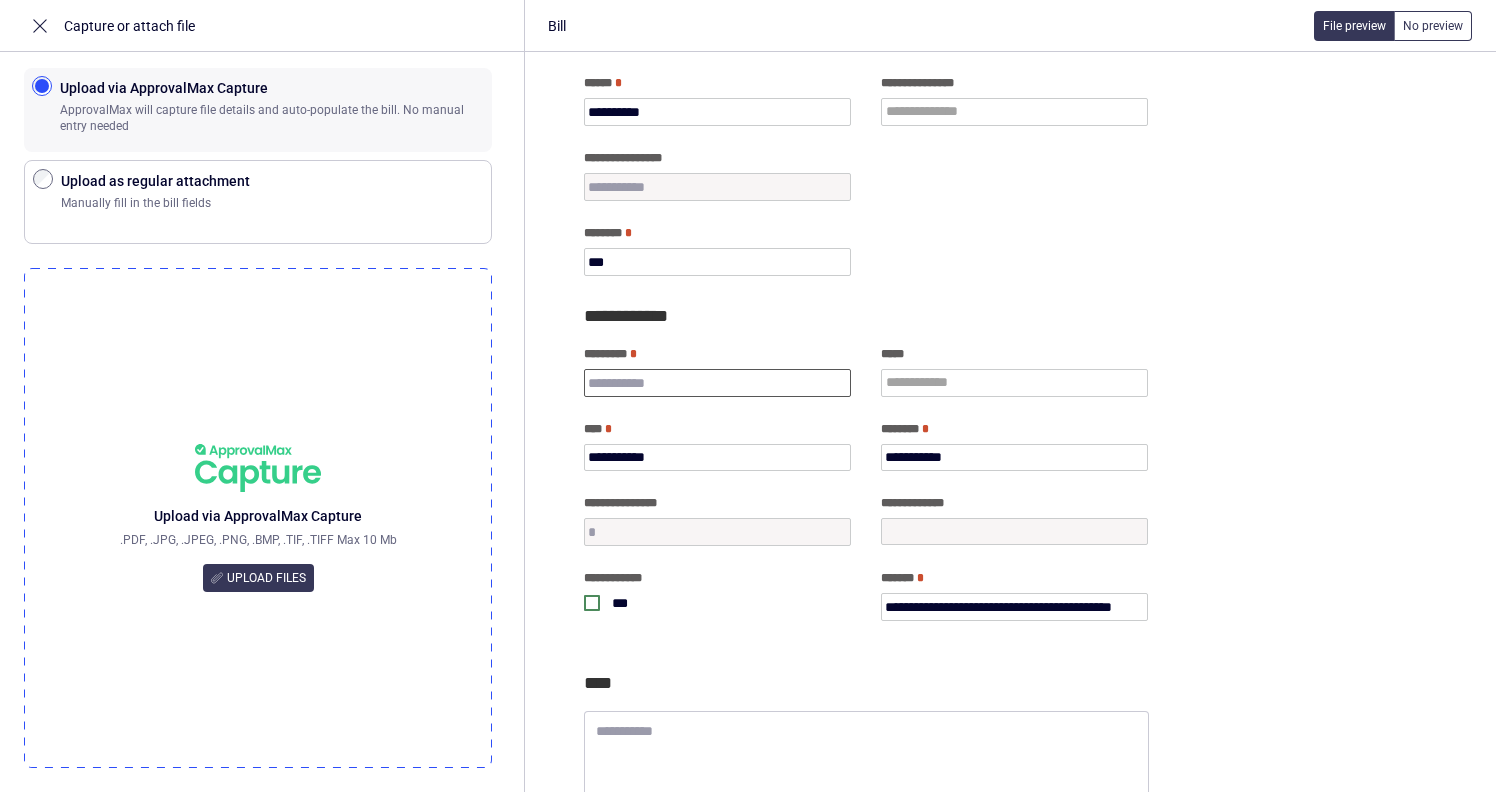 click on "*********" at bounding box center [717, 383] 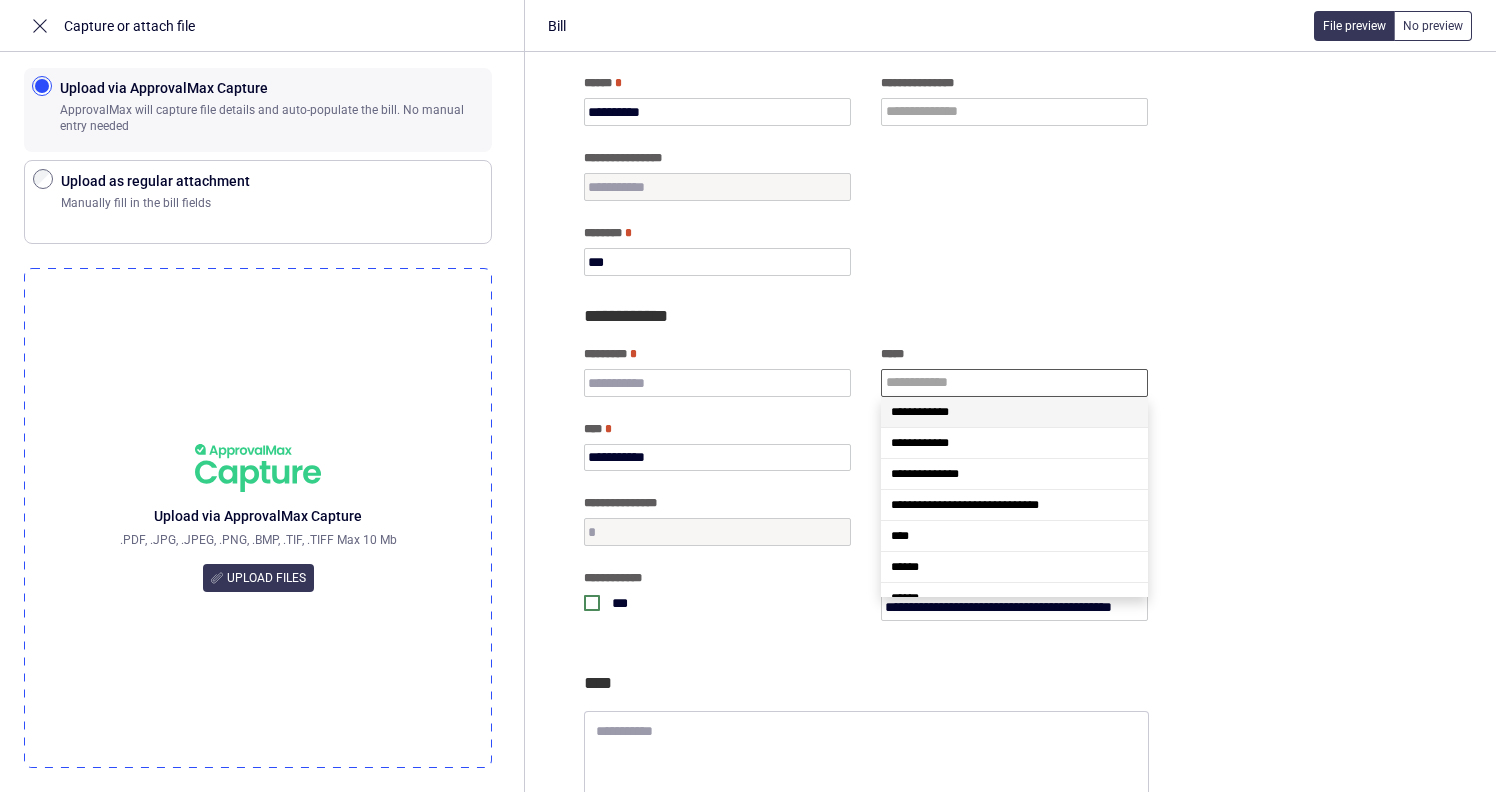 click at bounding box center (1014, 383) 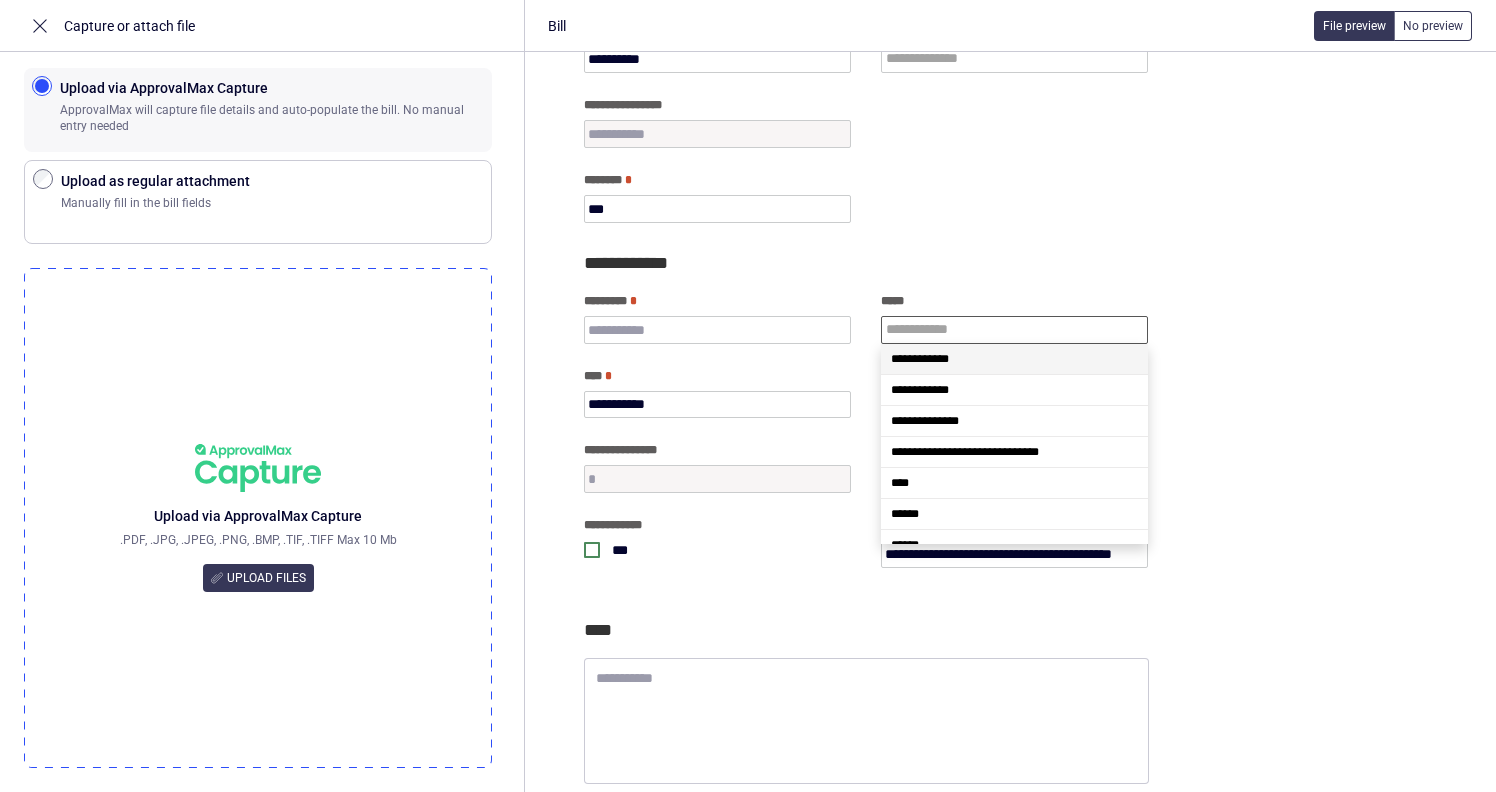 click on "*****" at bounding box center (1014, 301) 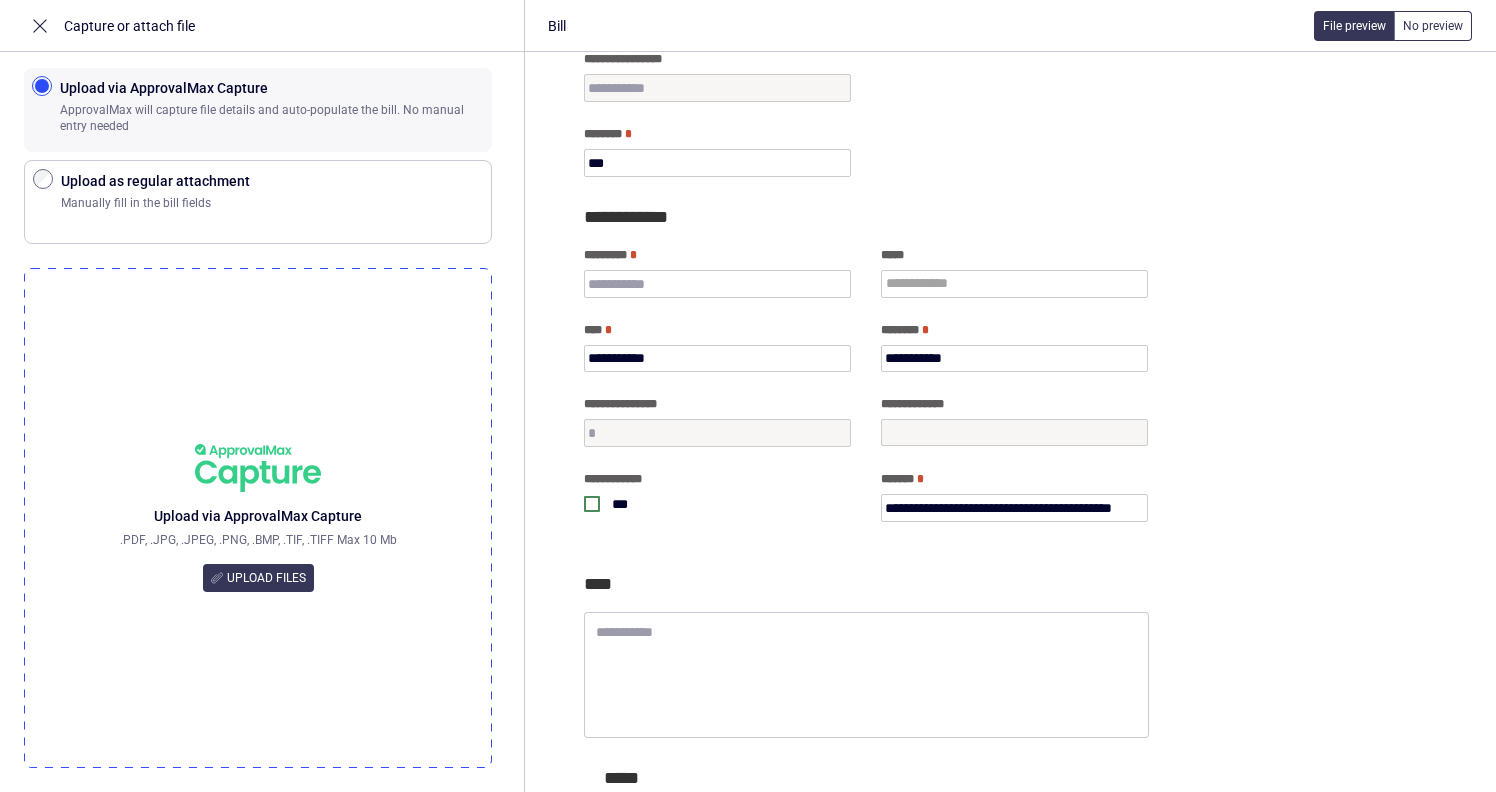 scroll, scrollTop: 275, scrollLeft: 0, axis: vertical 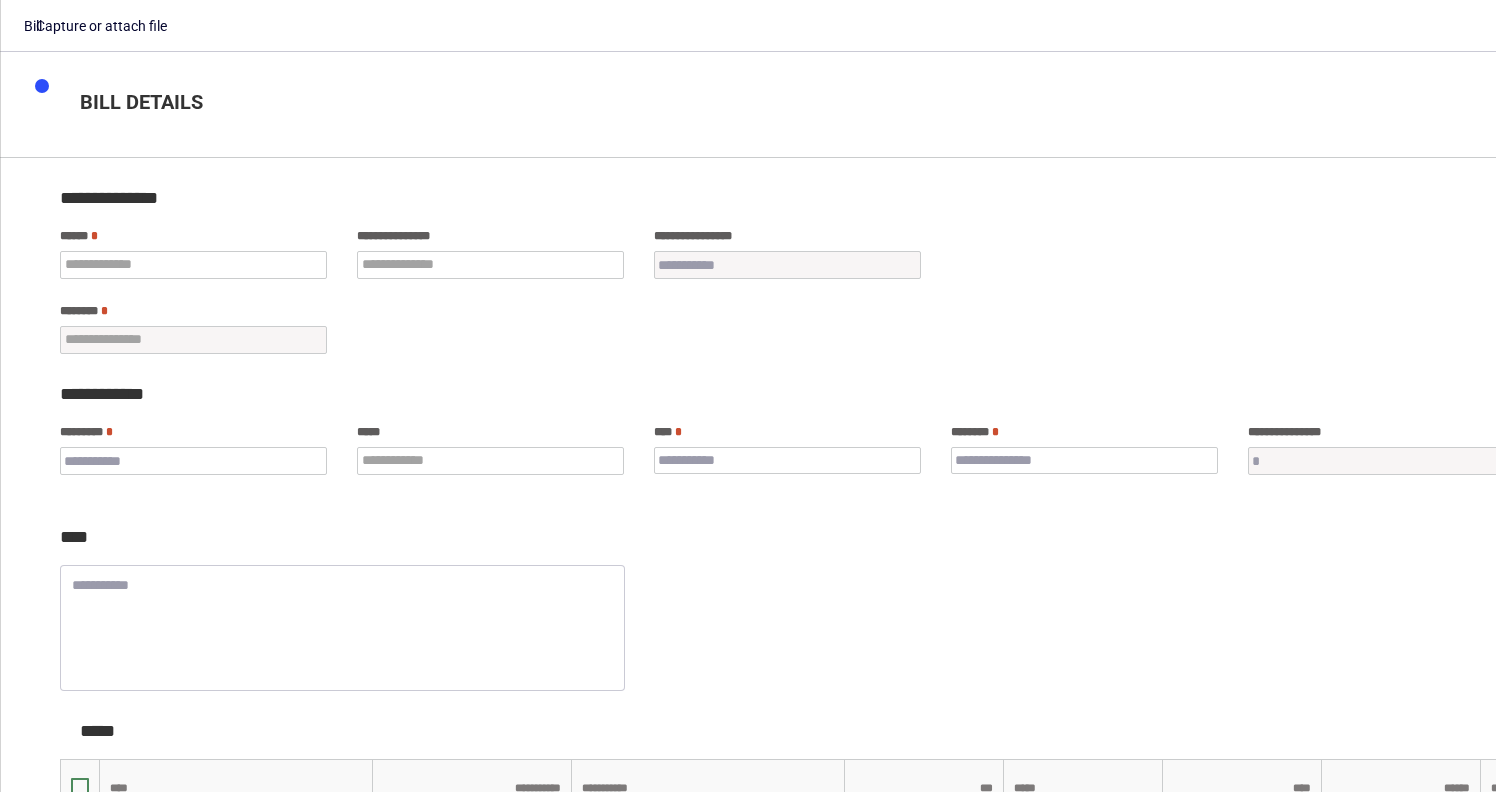type on "**********" 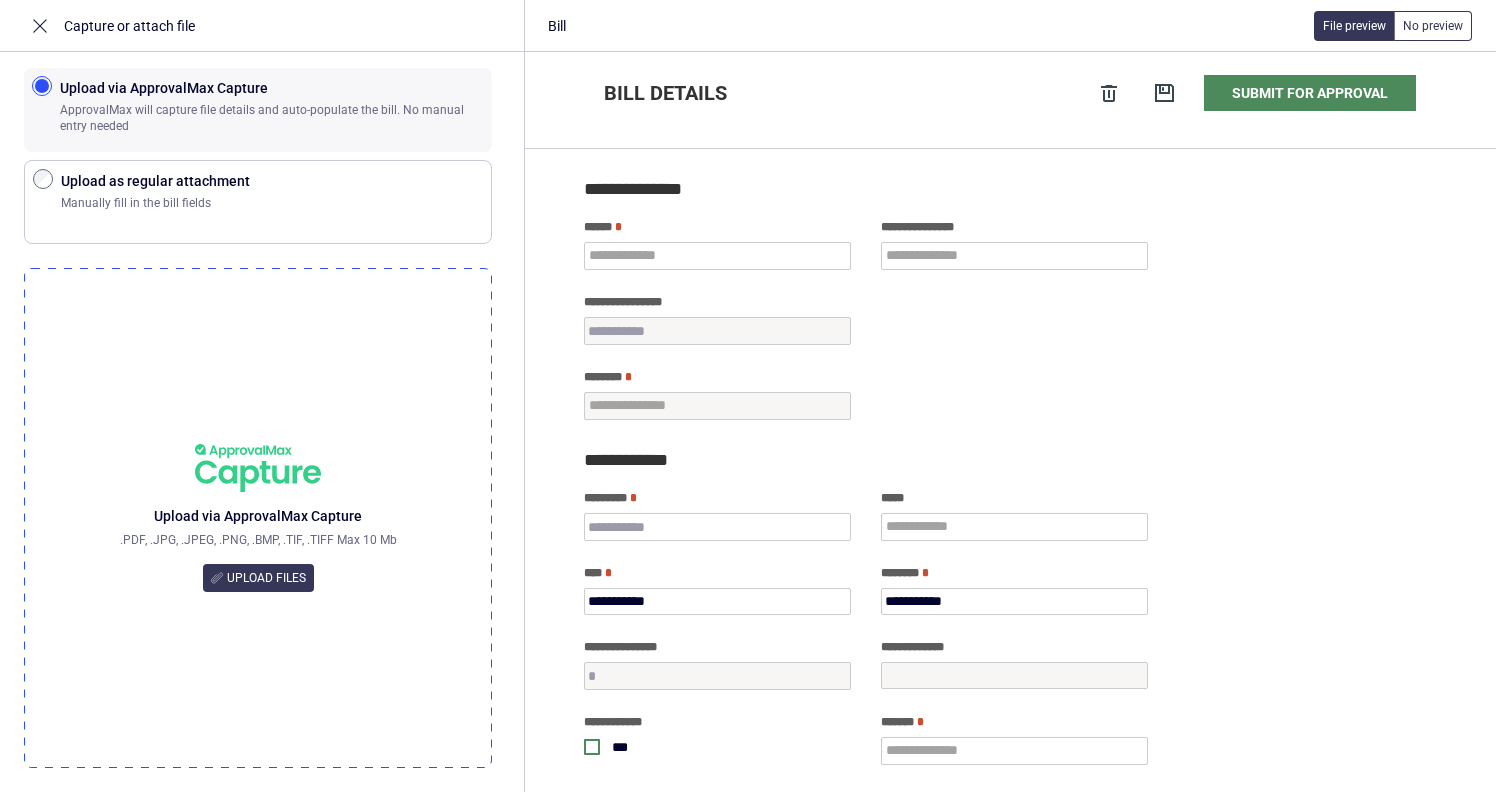 scroll, scrollTop: 0, scrollLeft: 0, axis: both 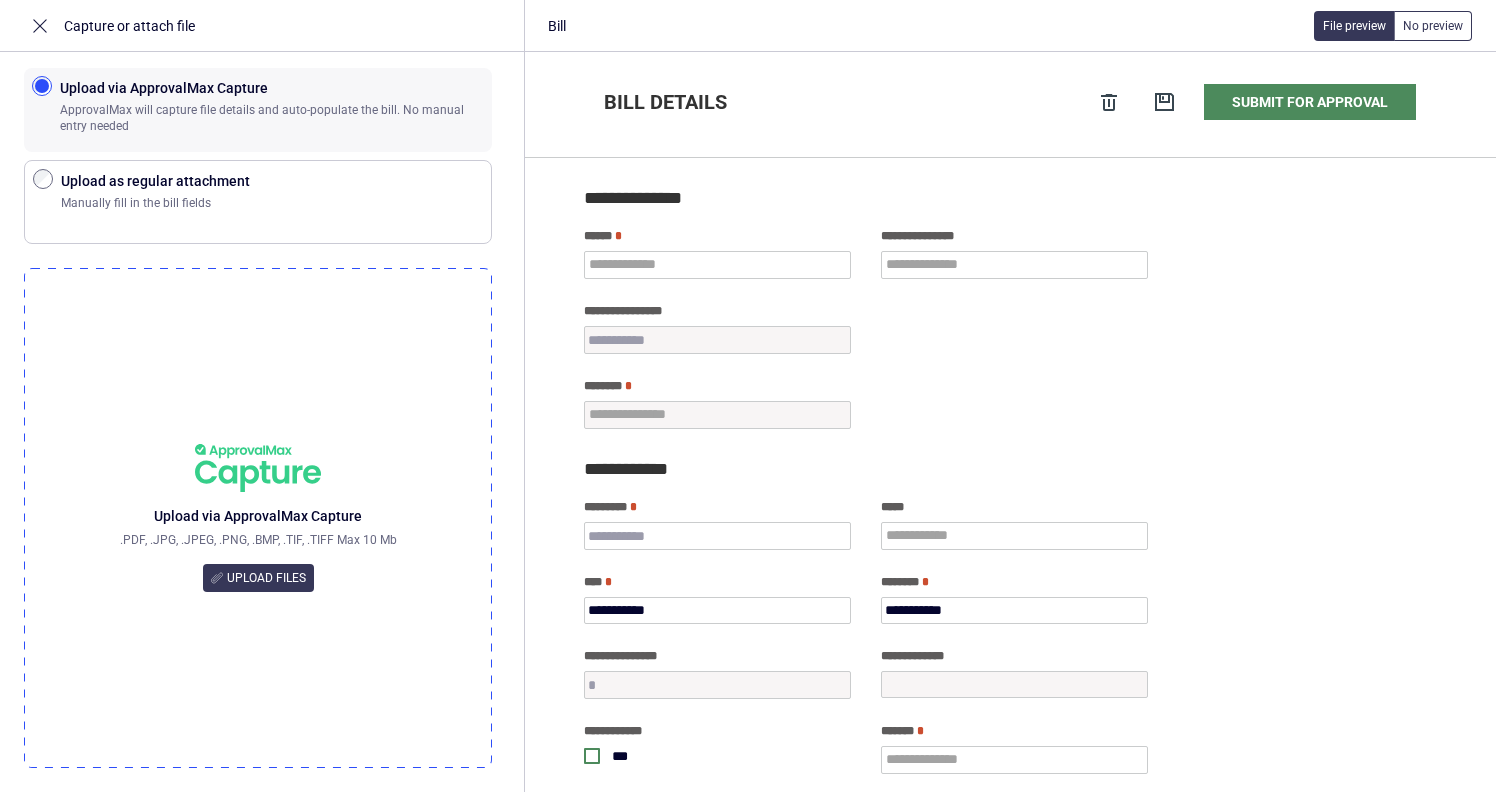 click on "Upload as regular attachment Manually fill in the bill fields" at bounding box center [258, 202] 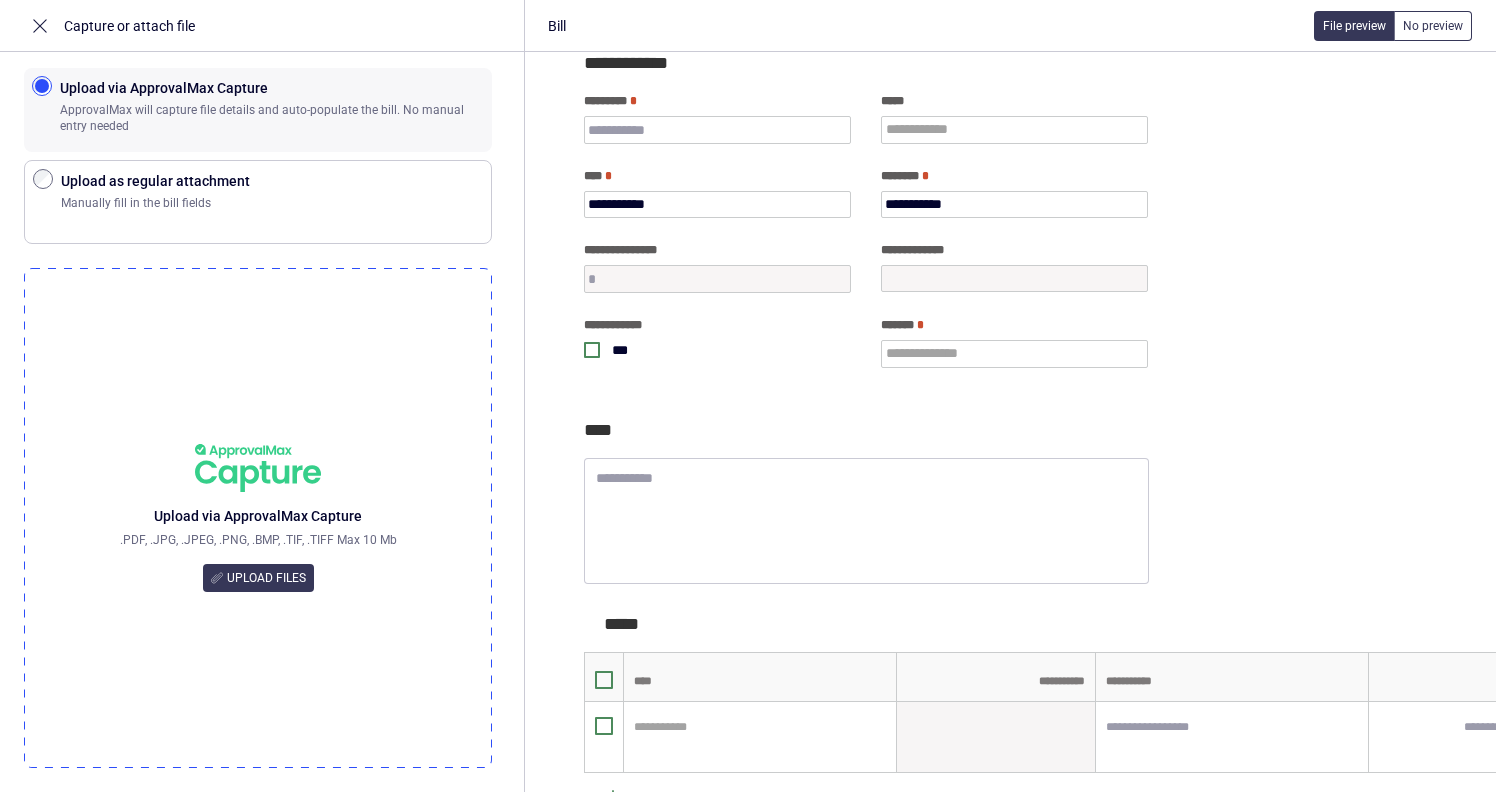 scroll, scrollTop: 431, scrollLeft: 0, axis: vertical 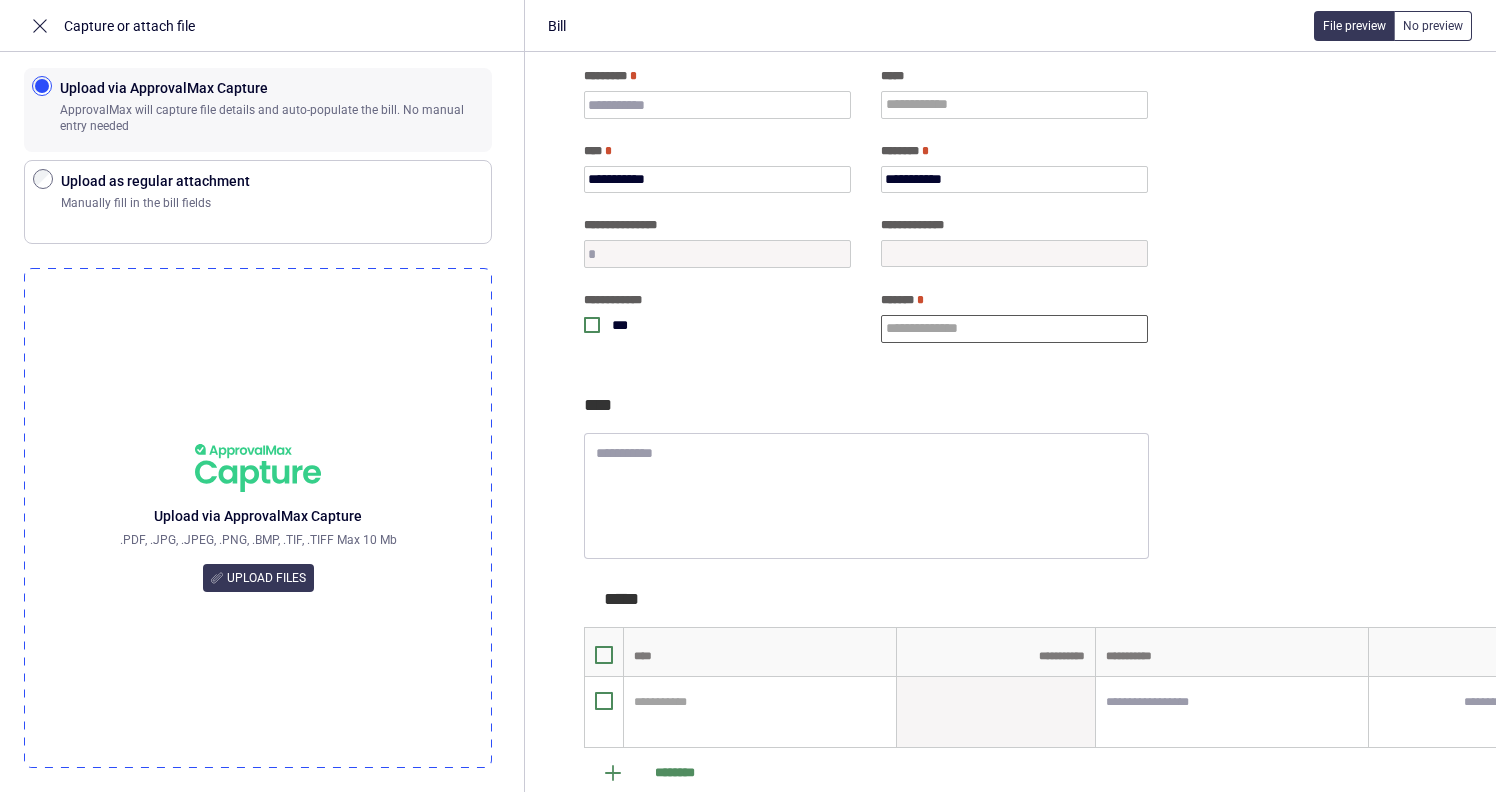 click at bounding box center (1014, 329) 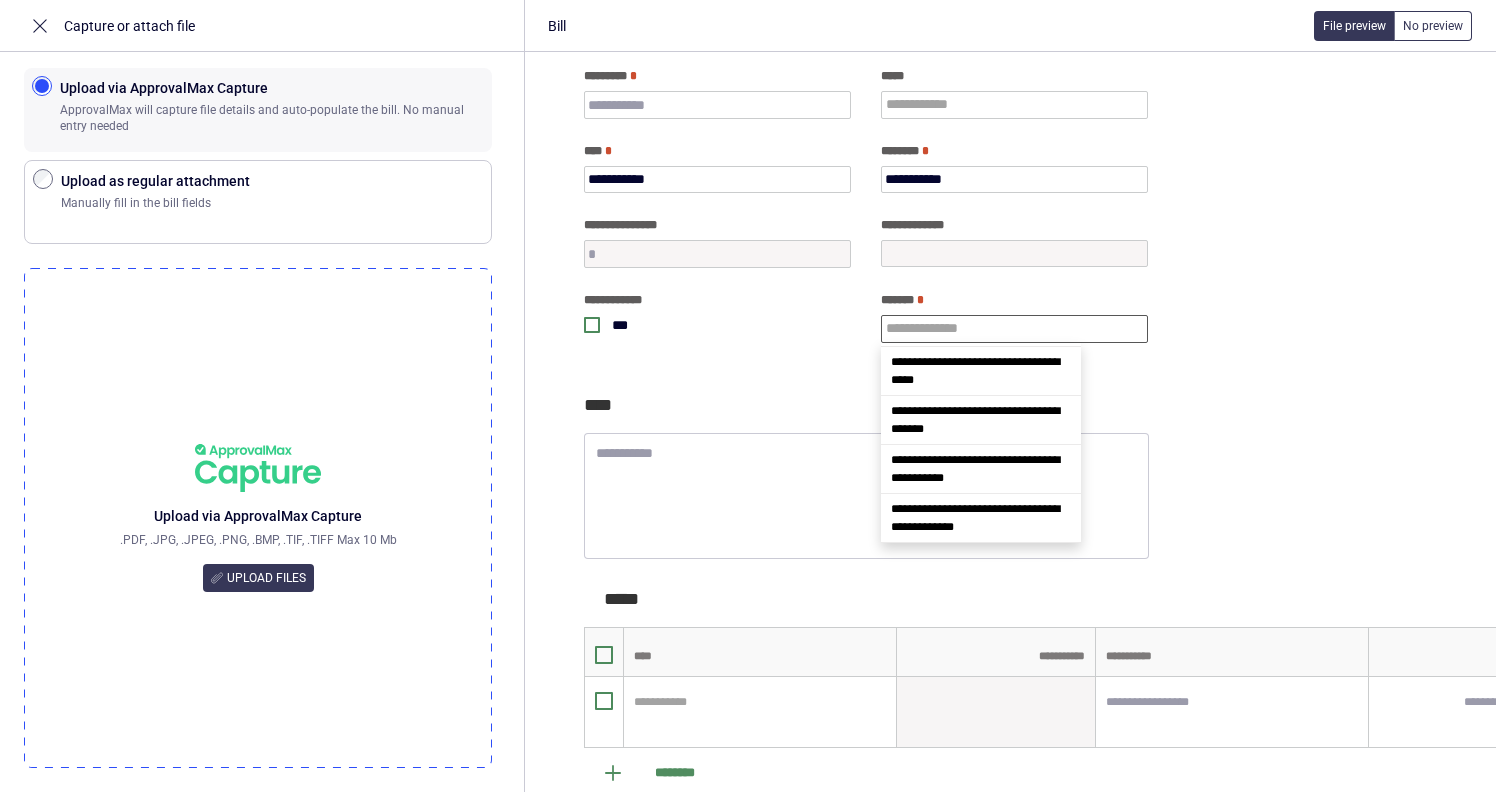 scroll, scrollTop: 236, scrollLeft: 0, axis: vertical 